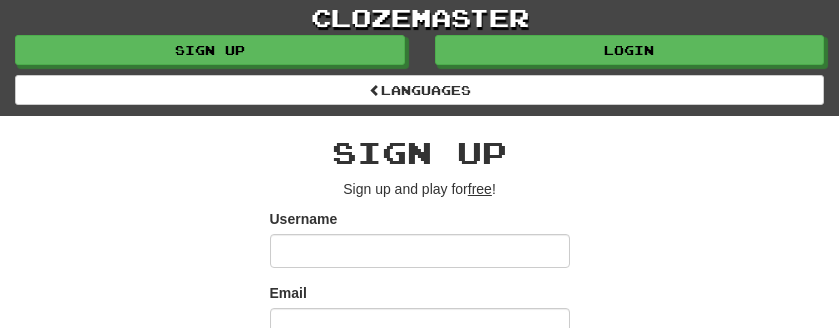scroll, scrollTop: 0, scrollLeft: 0, axis: both 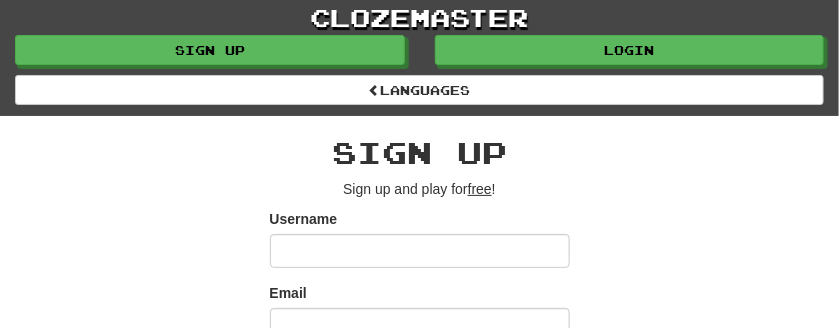 type on "**********" 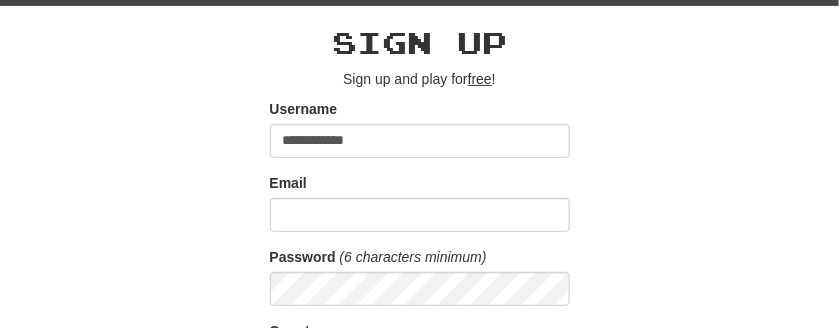 scroll, scrollTop: 200, scrollLeft: 0, axis: vertical 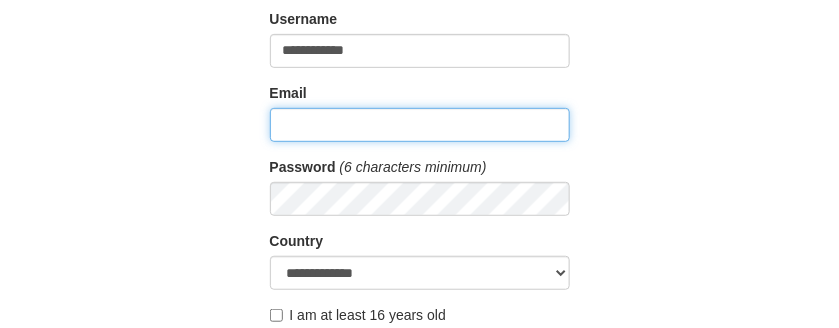 click on "Email" at bounding box center [420, 125] 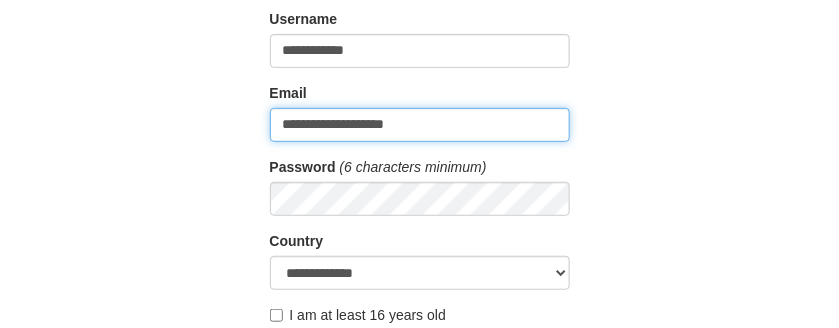 type on "**********" 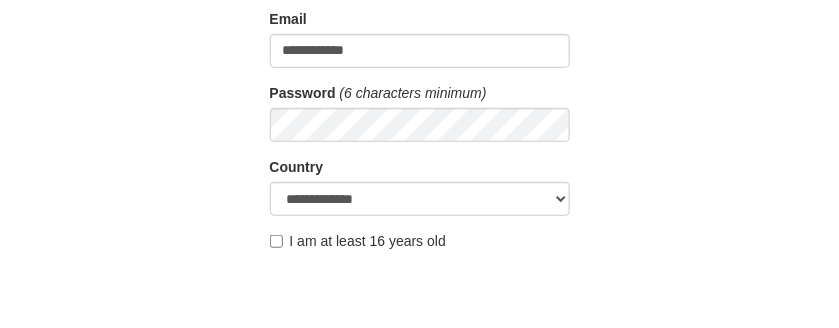 scroll, scrollTop: 300, scrollLeft: 0, axis: vertical 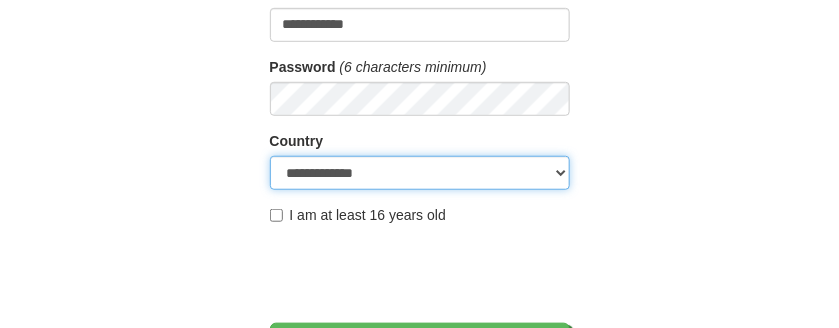 click on "**********" at bounding box center [420, 173] 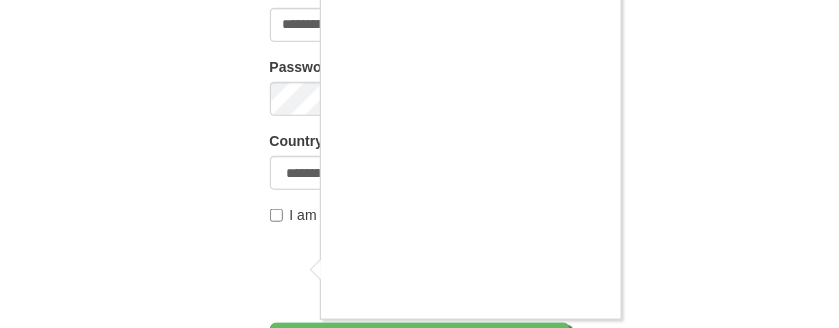 scroll, scrollTop: 172, scrollLeft: 0, axis: vertical 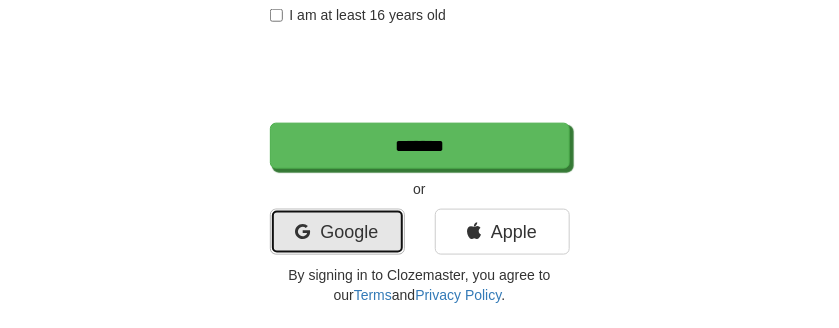 click on "Google" at bounding box center [337, 232] 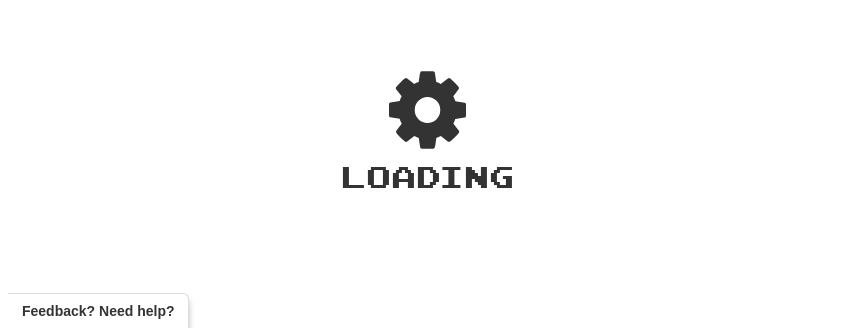 scroll, scrollTop: 0, scrollLeft: 0, axis: both 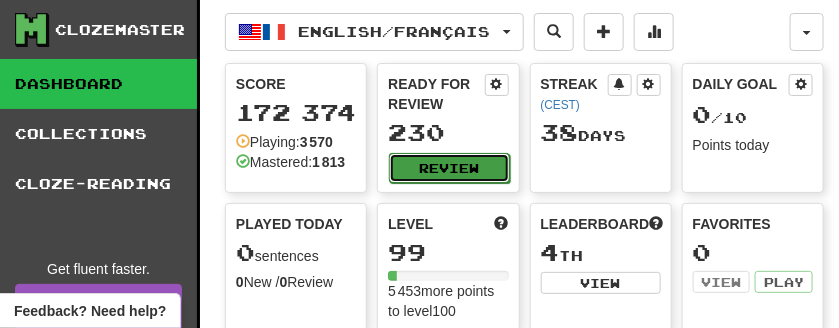 click on "Review" at bounding box center (449, 168) 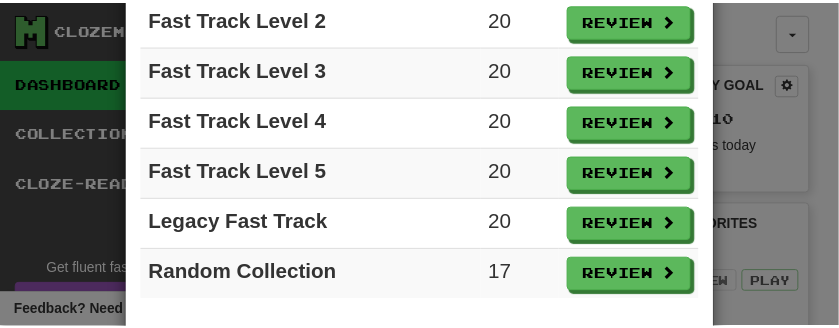 scroll, scrollTop: 659, scrollLeft: 0, axis: vertical 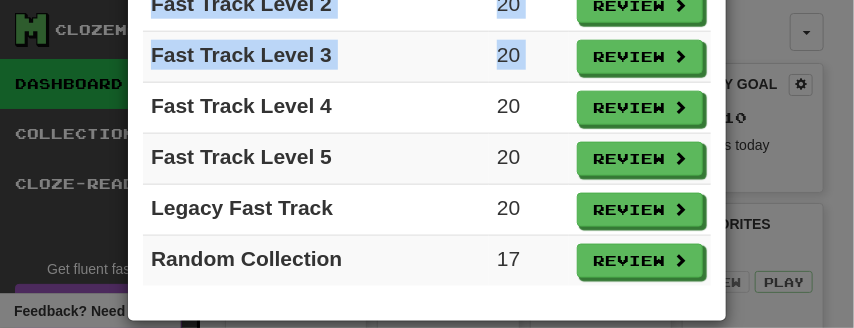 drag, startPoint x: 142, startPoint y: 77, endPoint x: 420, endPoint y: 268, distance: 337.29068 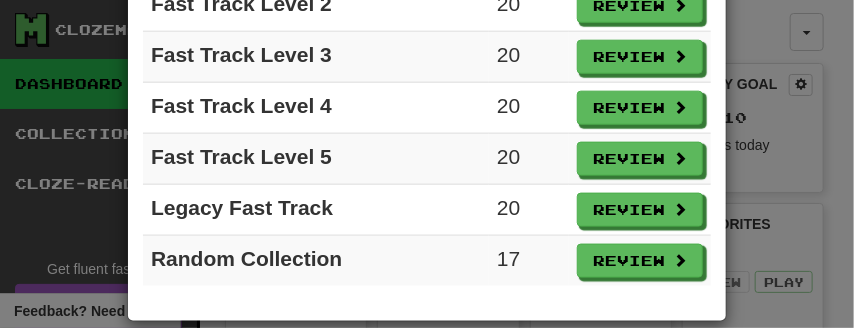 click on "× Ready for Review Review All  Collection Count 1,000 Most Common 9 Review 3,000 Most Common 20 Review 4,000 Most Common 20 Review 20,000 Most Common 1 Review 50,000 Most Common 2 Review 100 Most Common 20 Review 500 Most Common 20 Review >50,000 Most Common 1 Review Fast Track Level 1 20 Review Fast Track Level 2 20 Review Fast Track Level 3 20 Review Fast Track Level 4 20 Review Fast Track Level 5 20 Review Legacy Fast Track 20 Review Random Collection 17 Review" at bounding box center (427, 164) 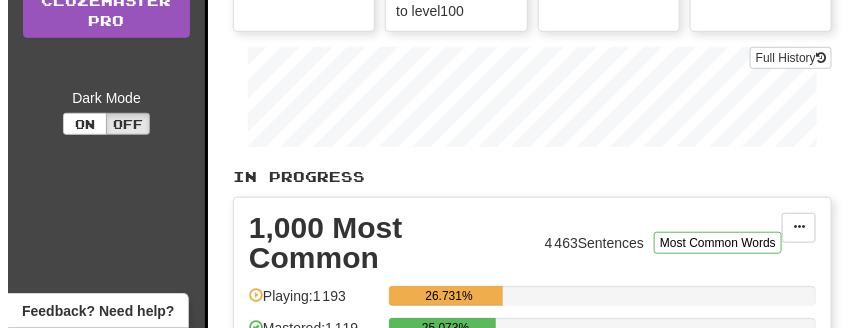 scroll, scrollTop: 0, scrollLeft: 0, axis: both 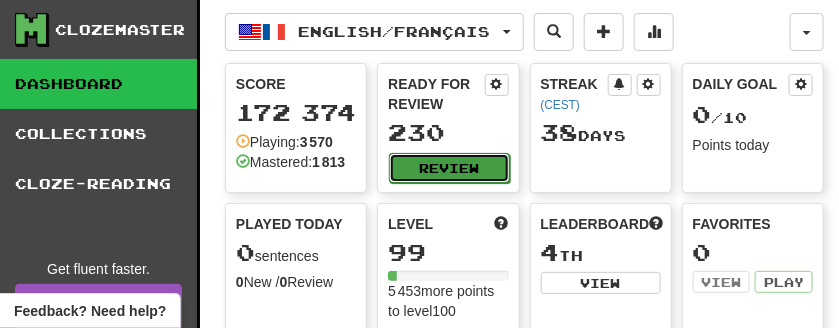 click on "Review" at bounding box center (449, 168) 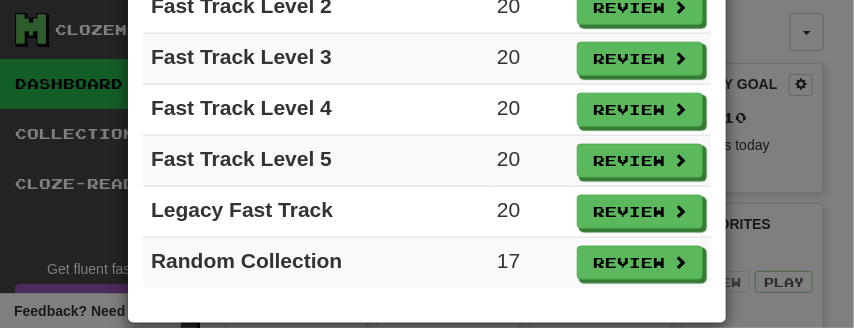 scroll, scrollTop: 659, scrollLeft: 0, axis: vertical 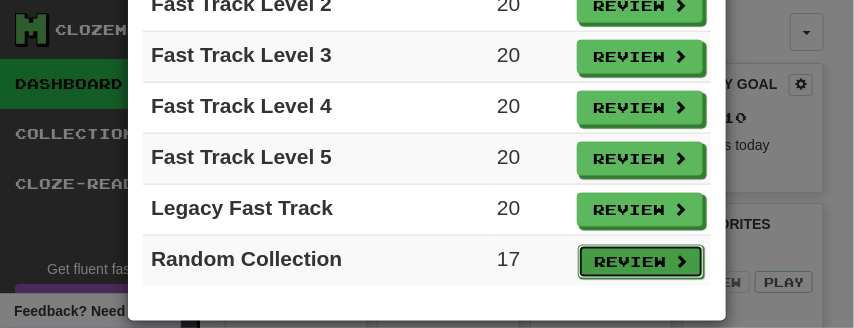 click on "Review" at bounding box center [641, 262] 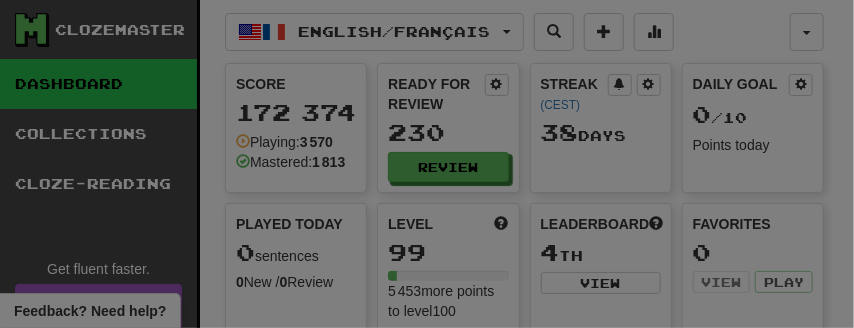 select on "**" 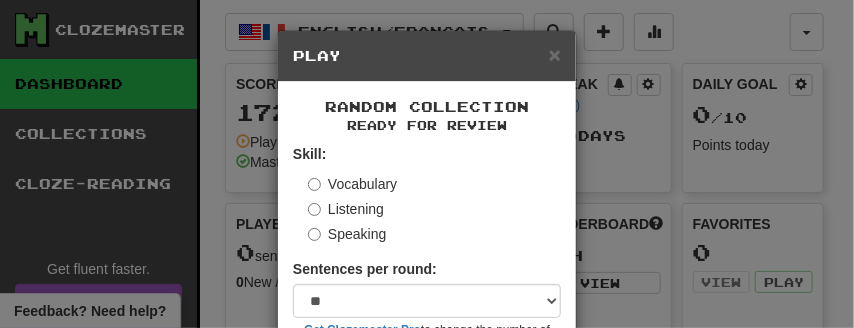 click on "Speaking" at bounding box center [347, 234] 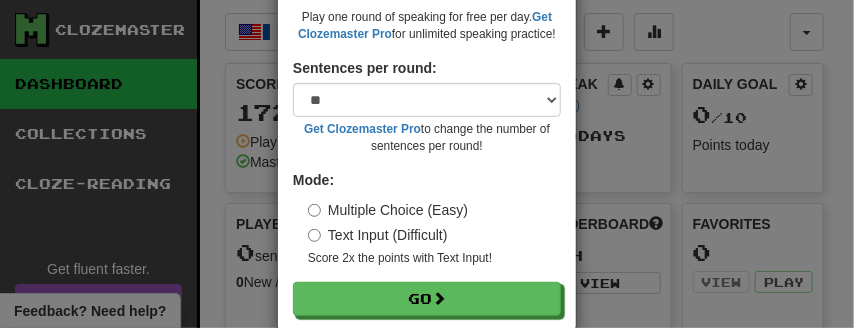 scroll, scrollTop: 277, scrollLeft: 0, axis: vertical 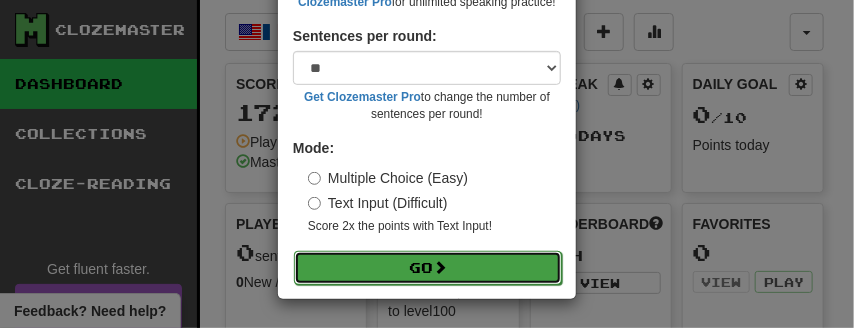click on "Go" at bounding box center [428, 268] 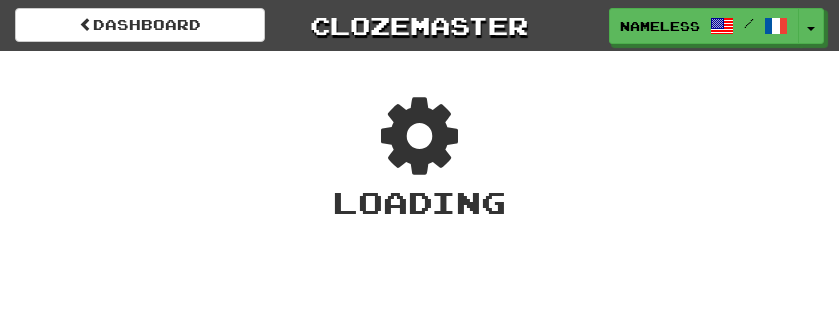 scroll, scrollTop: 0, scrollLeft: 0, axis: both 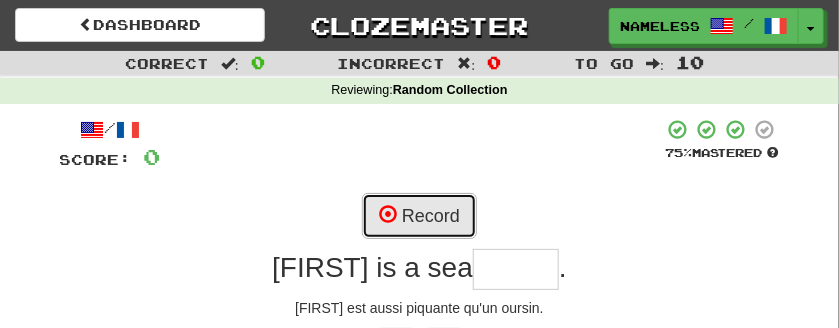 click on "Record" at bounding box center (419, 216) 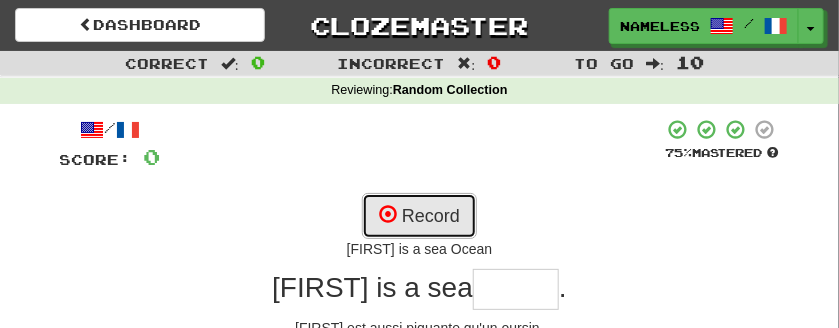 click on "Record" at bounding box center [419, 216] 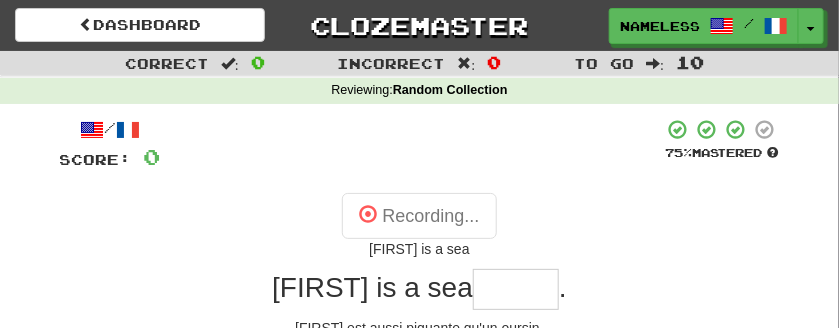 type on "******" 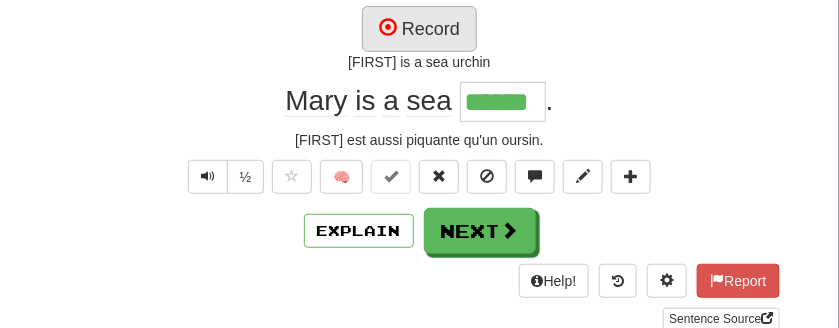 scroll, scrollTop: 200, scrollLeft: 0, axis: vertical 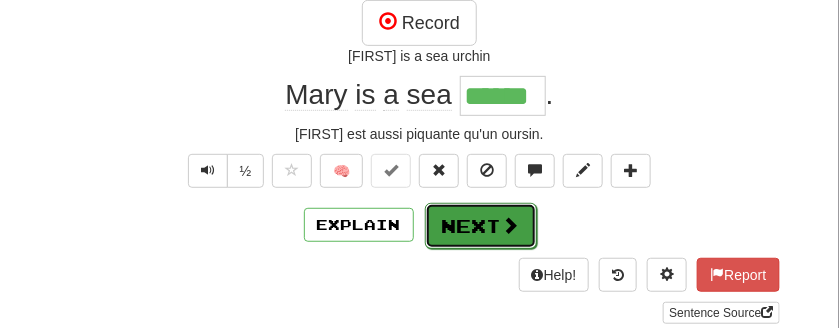 click on "Next" at bounding box center (481, 226) 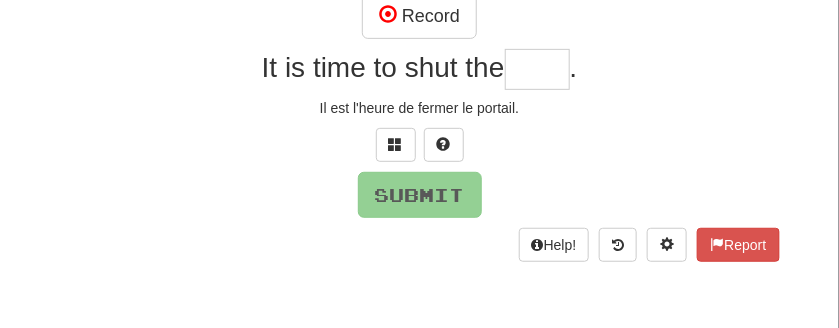 scroll, scrollTop: 194, scrollLeft: 0, axis: vertical 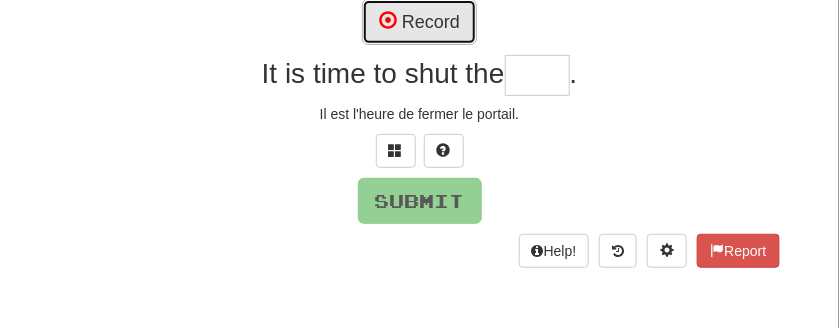 click on "Record" at bounding box center (419, 22) 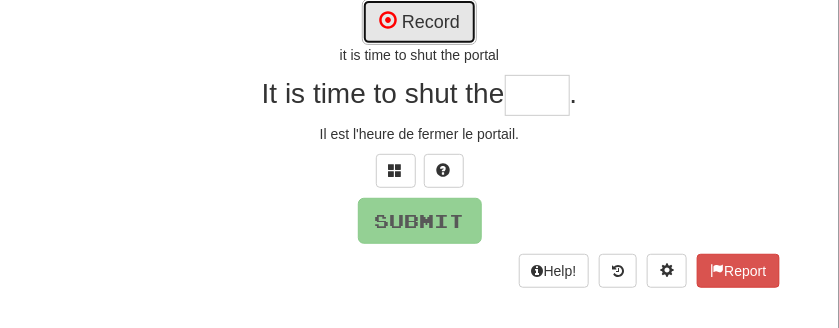click on "Record" at bounding box center [419, 22] 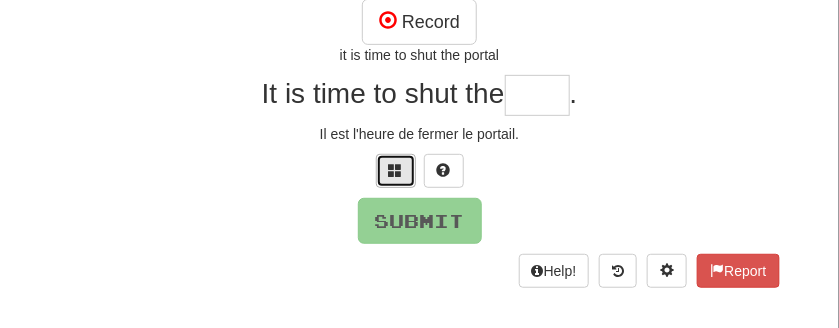 click at bounding box center (396, 170) 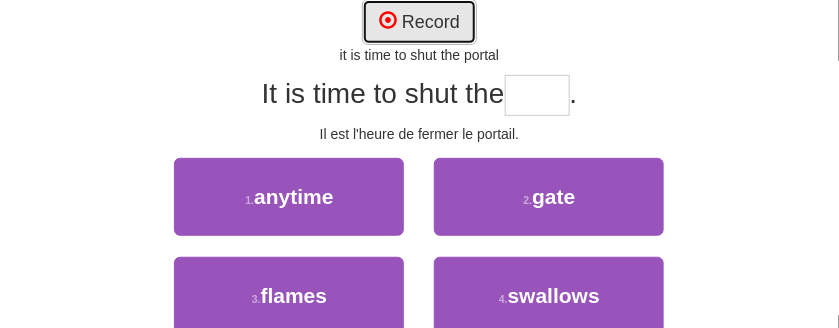 click on "Record" at bounding box center (419, 22) 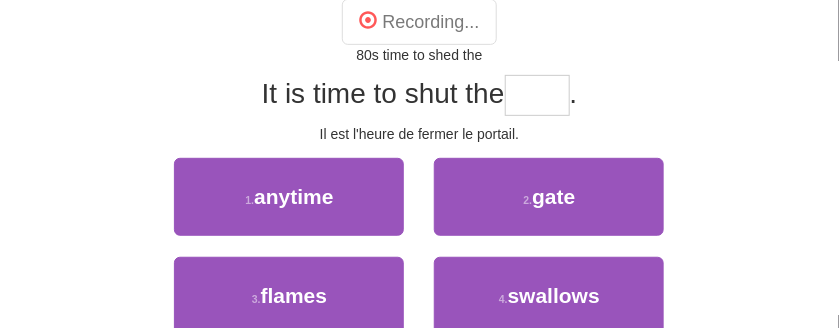 type on "****" 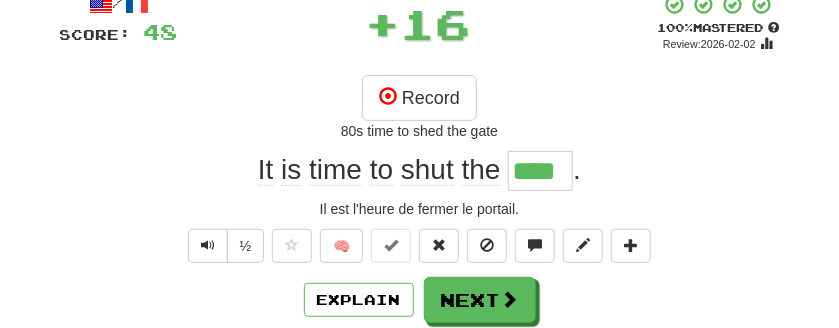 scroll, scrollTop: 100, scrollLeft: 0, axis: vertical 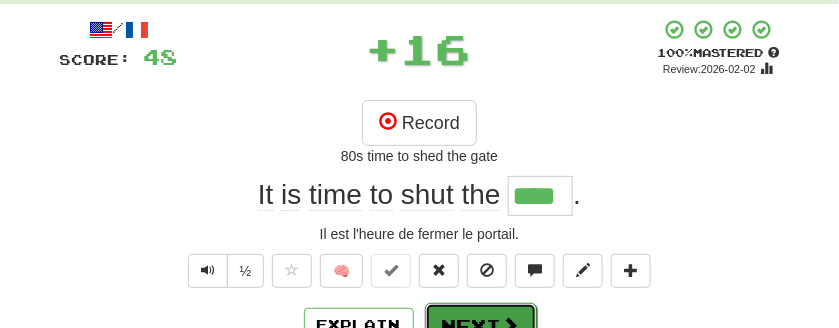 click on "Next" at bounding box center (481, 326) 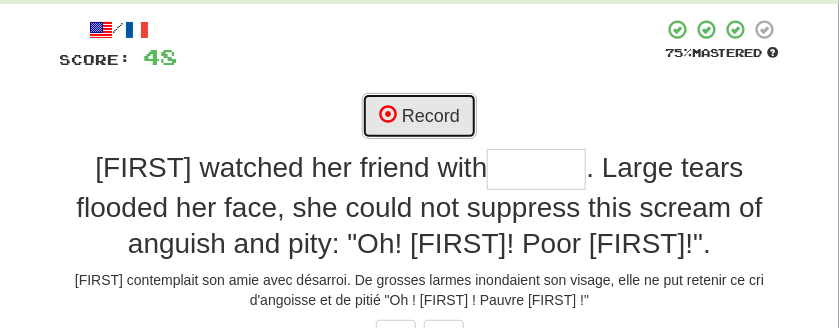 click on "Record" at bounding box center [419, 116] 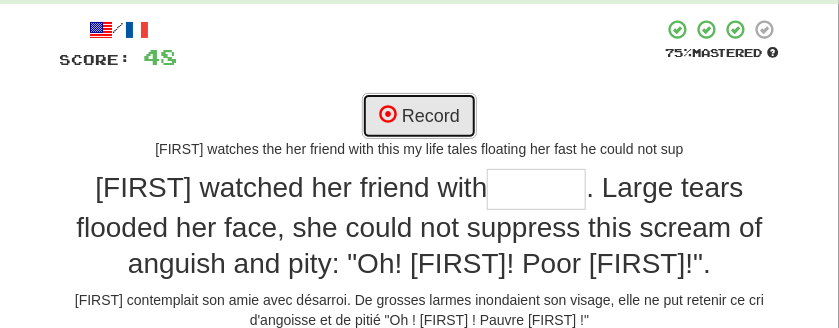 click on "Record" at bounding box center (419, 116) 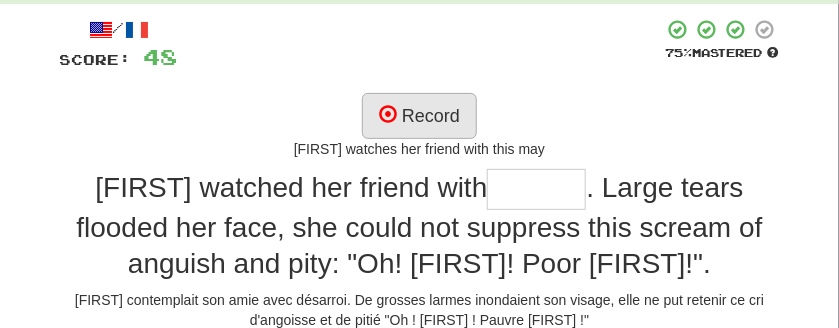 scroll, scrollTop: 200, scrollLeft: 0, axis: vertical 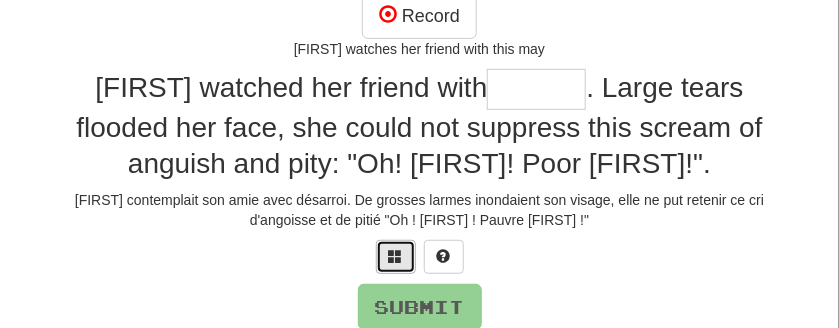 click at bounding box center (396, 256) 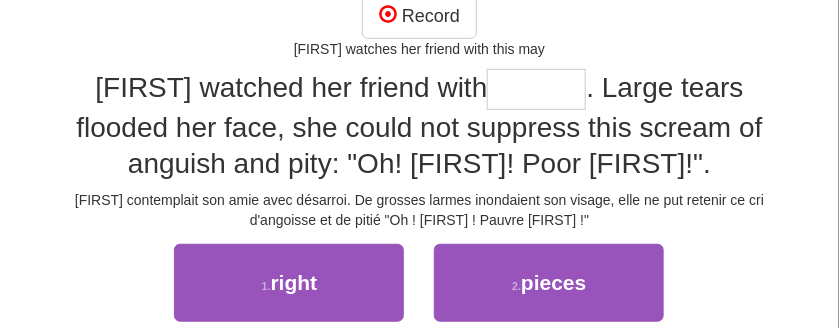 scroll, scrollTop: 500, scrollLeft: 0, axis: vertical 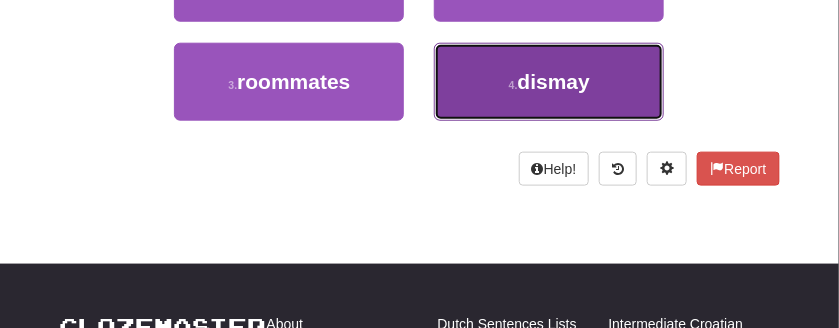 click on "4 ." at bounding box center [513, 85] 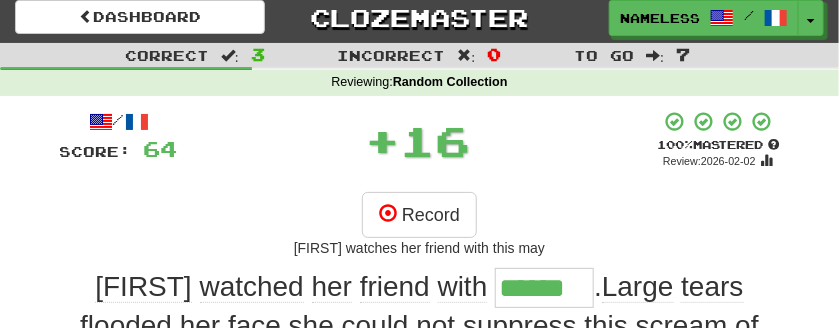 scroll, scrollTop: 208, scrollLeft: 0, axis: vertical 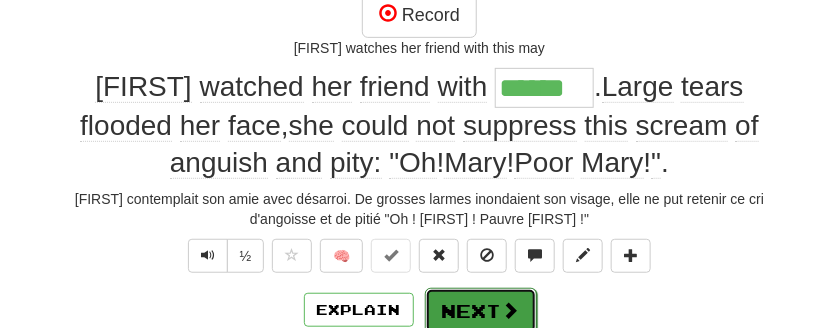 click on "Next" at bounding box center (481, 311) 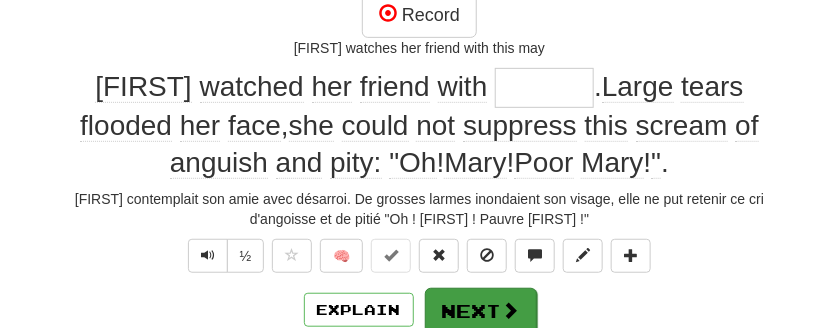 scroll, scrollTop: 202, scrollLeft: 0, axis: vertical 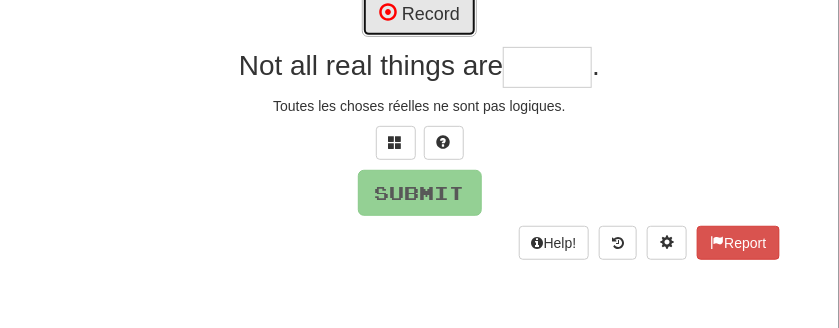 click on "Record" at bounding box center (419, 14) 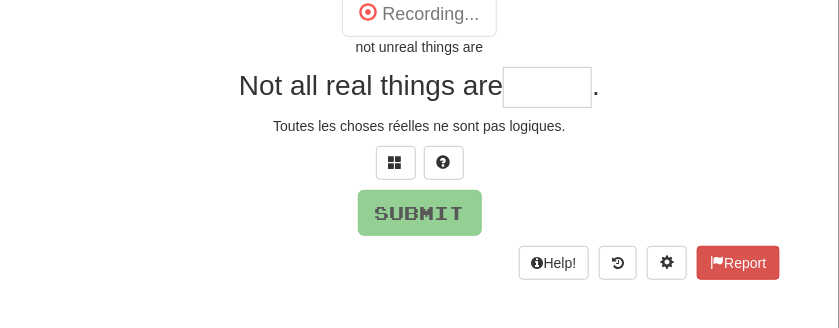 type on "*******" 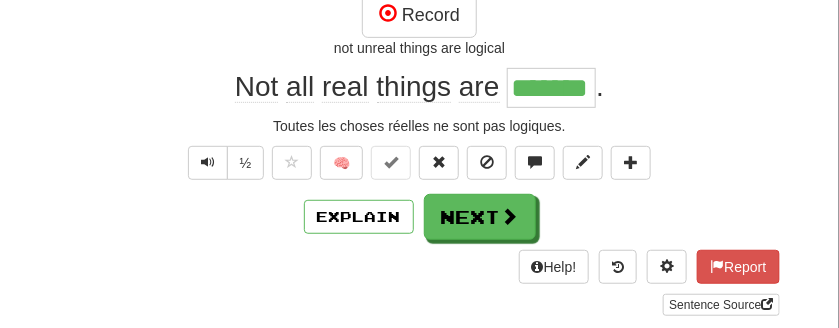 scroll, scrollTop: 108, scrollLeft: 0, axis: vertical 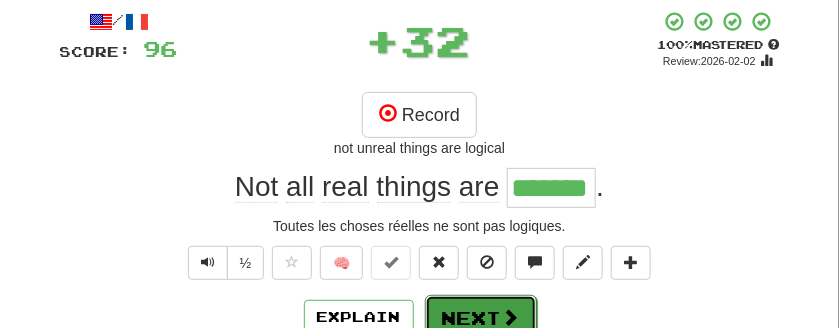 click on "Next" at bounding box center [481, 318] 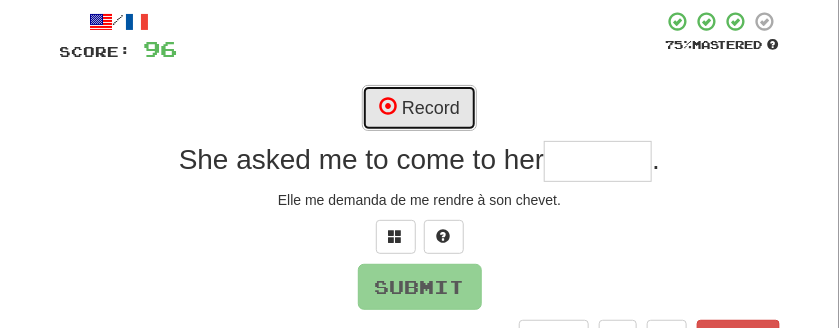 click on "Record" at bounding box center [419, 108] 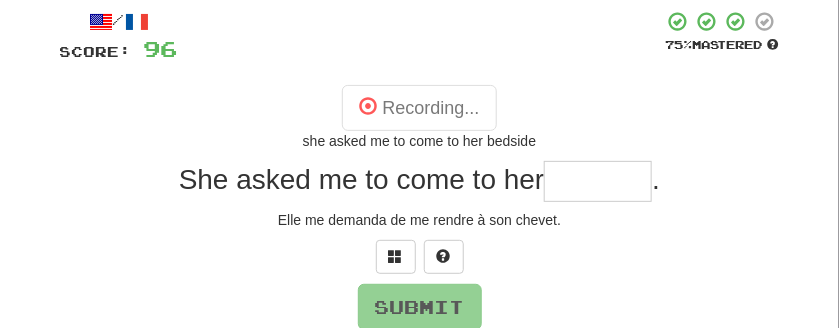 type on "*******" 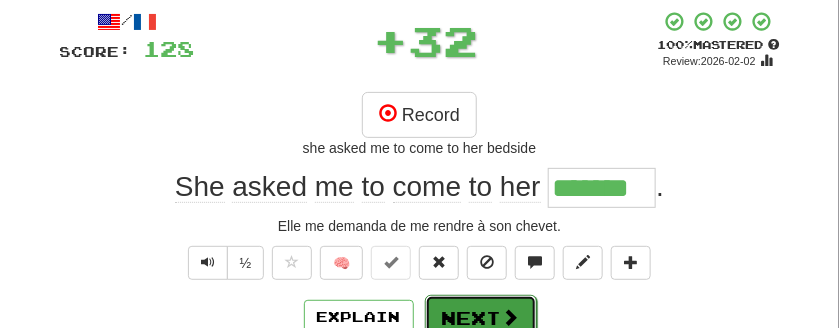 click on "Next" at bounding box center (481, 318) 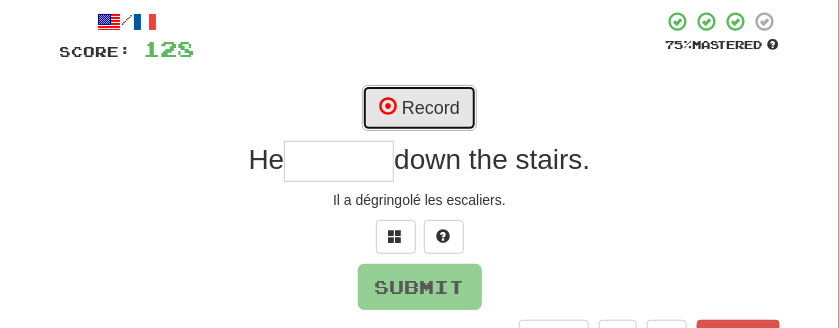 click on "Record" at bounding box center (419, 108) 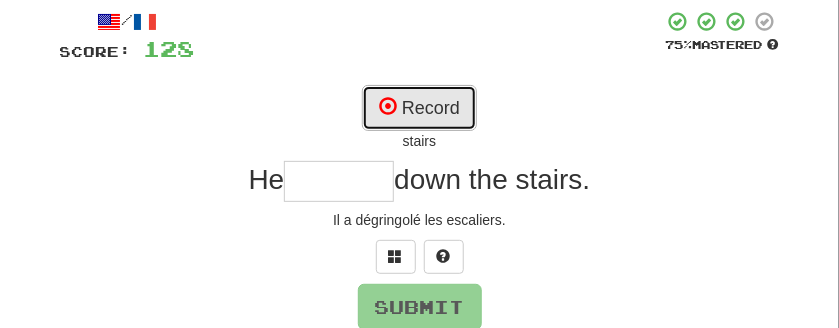 click on "Record" at bounding box center [419, 108] 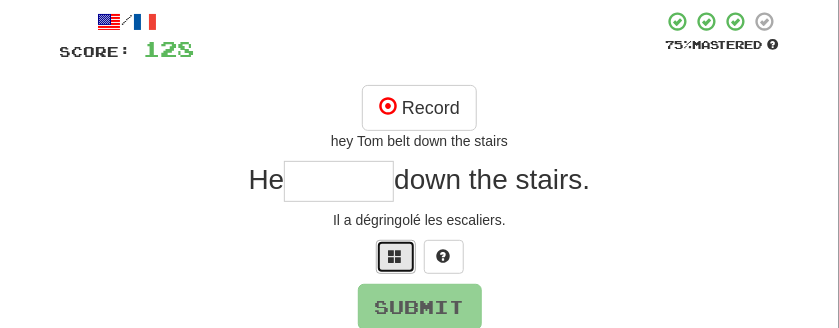 click at bounding box center (396, 256) 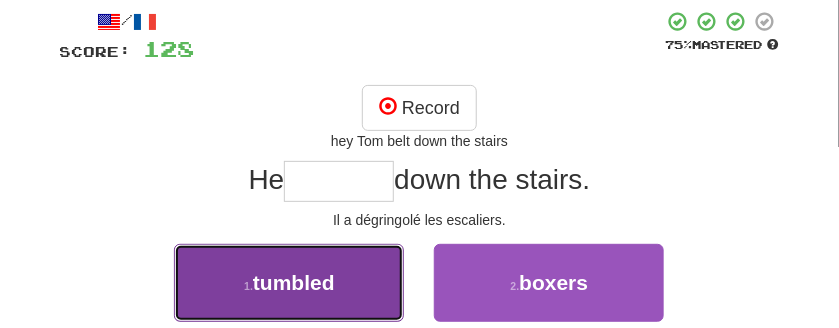 click on "1 .  tumbled" at bounding box center [289, 283] 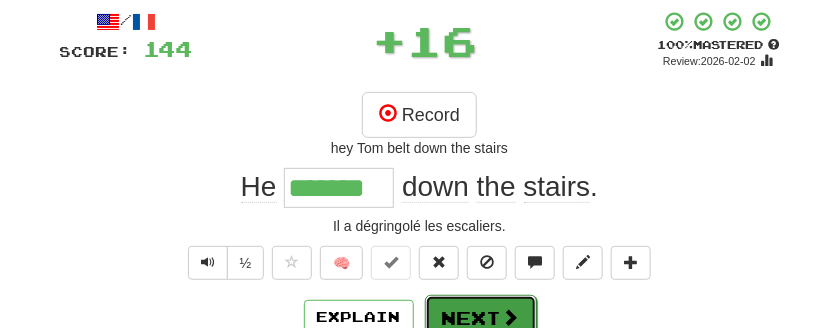 click on "Next" at bounding box center [481, 318] 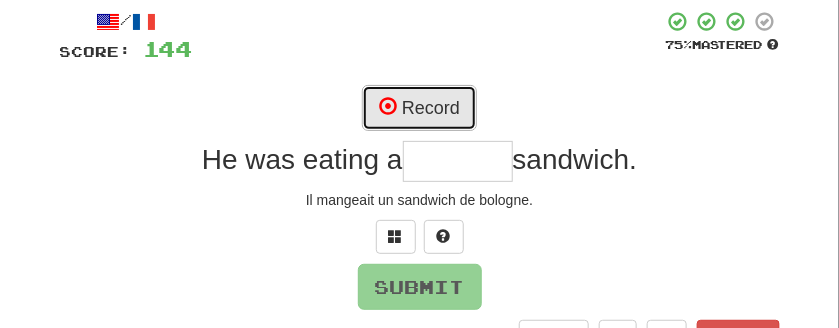click on "Record" at bounding box center (419, 108) 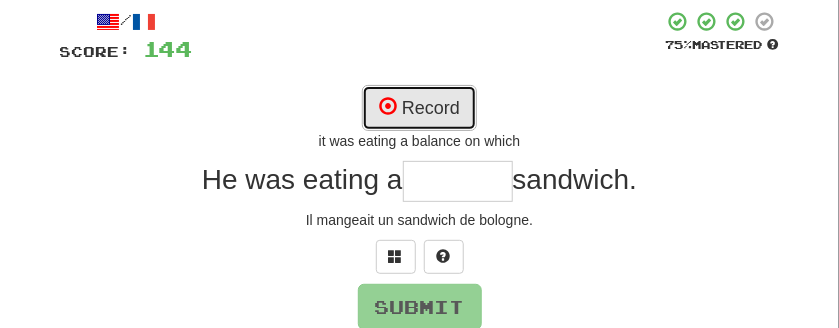 click on "Record" at bounding box center [419, 108] 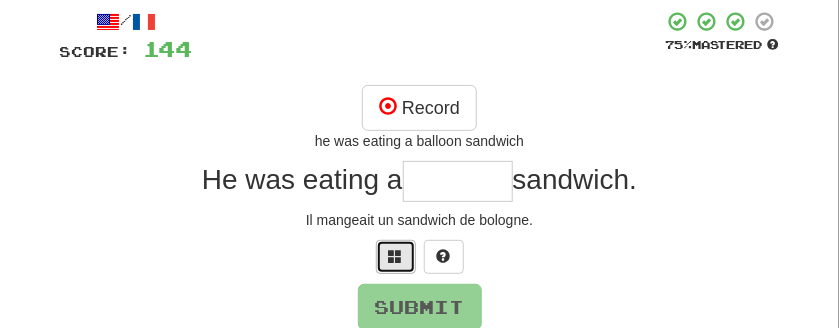 click at bounding box center (396, 256) 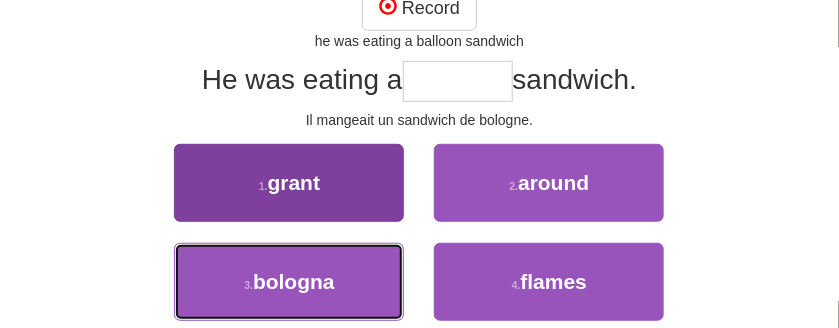 click on "3 .  bologna" at bounding box center (289, 282) 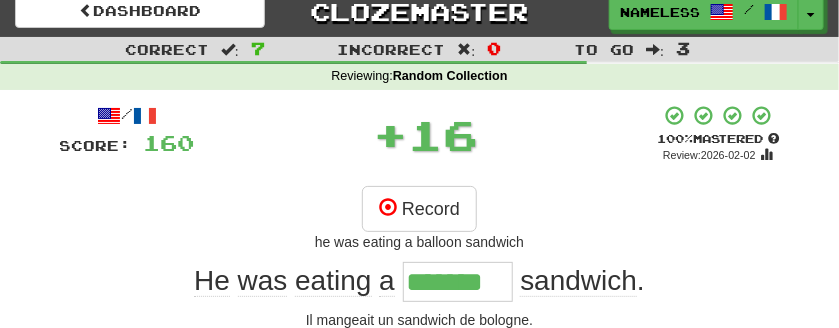 scroll, scrollTop: 214, scrollLeft: 0, axis: vertical 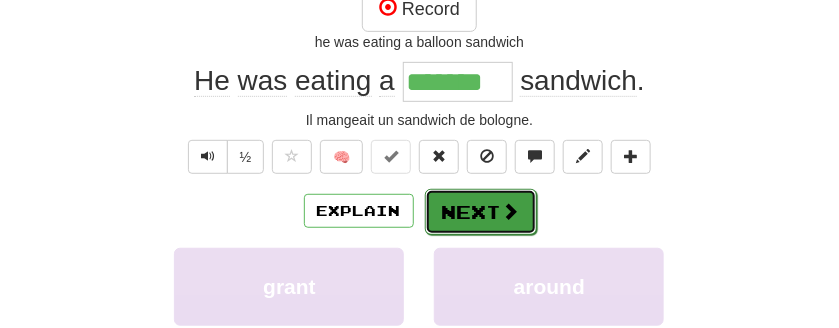 click on "Next" at bounding box center (481, 212) 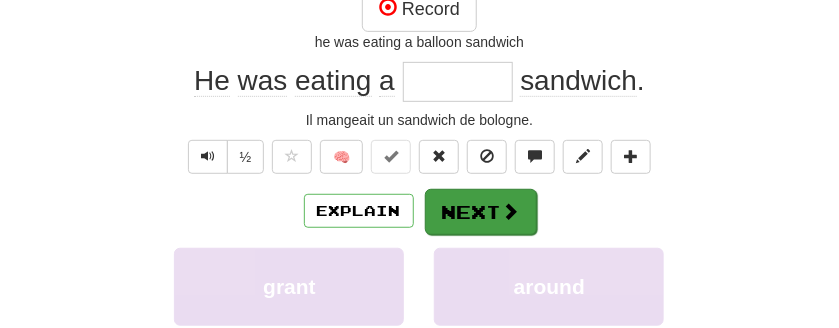 scroll, scrollTop: 208, scrollLeft: 0, axis: vertical 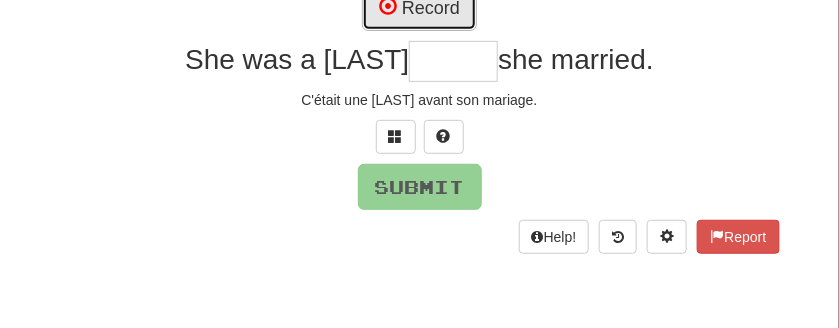 click on "Record" at bounding box center [419, 8] 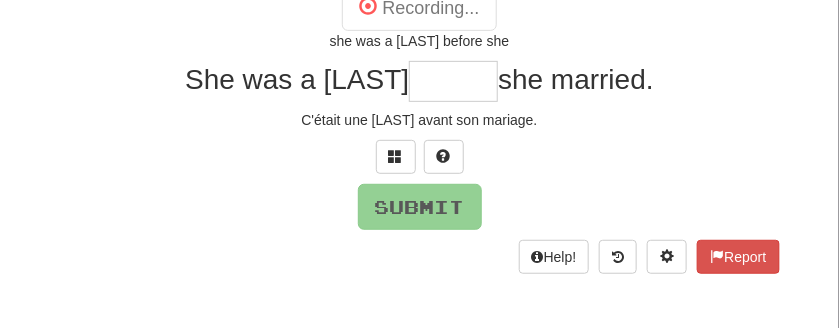 type on "******" 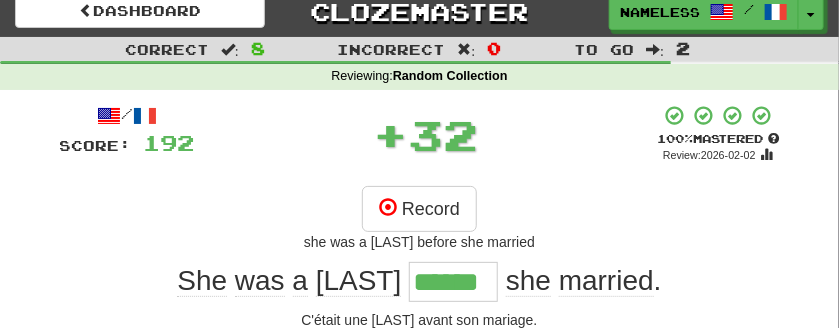 scroll, scrollTop: 114, scrollLeft: 0, axis: vertical 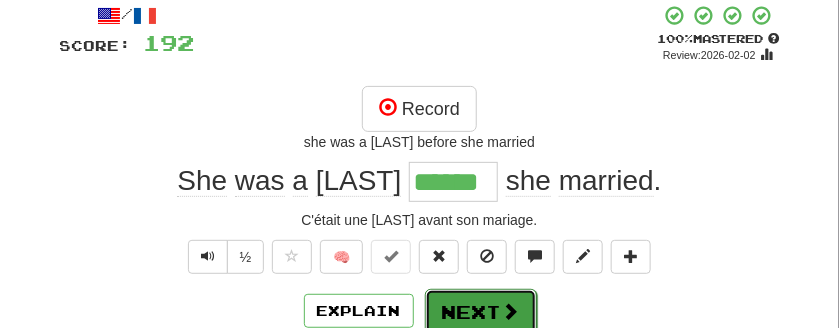 click on "Next" at bounding box center (481, 312) 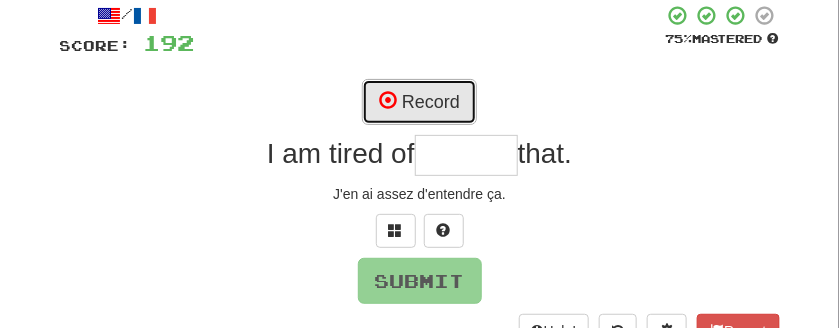 click on "Record" at bounding box center [419, 102] 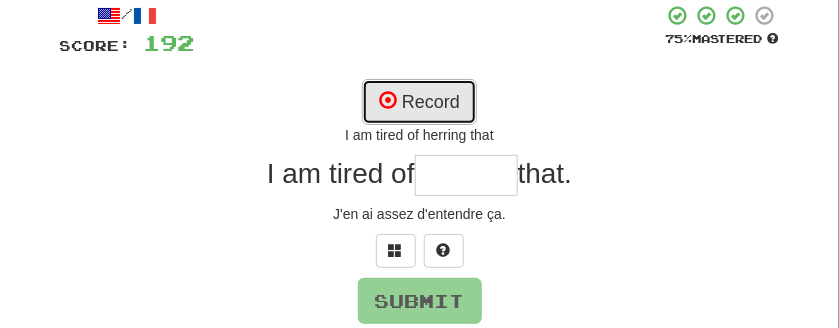 click on "Record" at bounding box center (419, 102) 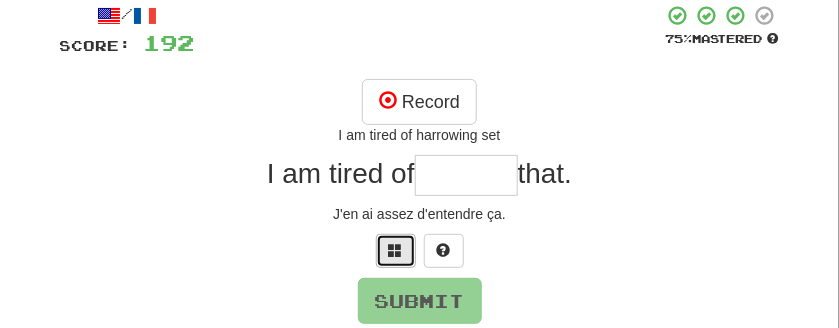 click at bounding box center (396, 250) 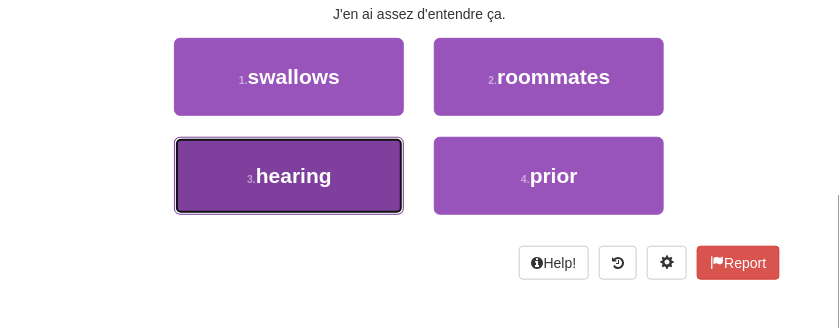 click on "3 .  hearing" at bounding box center [289, 176] 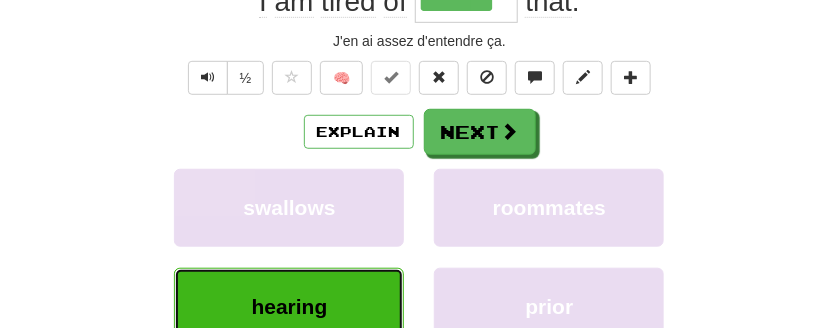 scroll, scrollTop: 120, scrollLeft: 0, axis: vertical 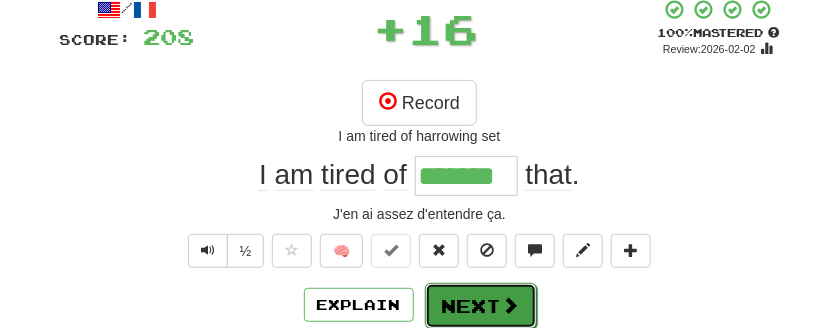 click on "Next" at bounding box center [481, 306] 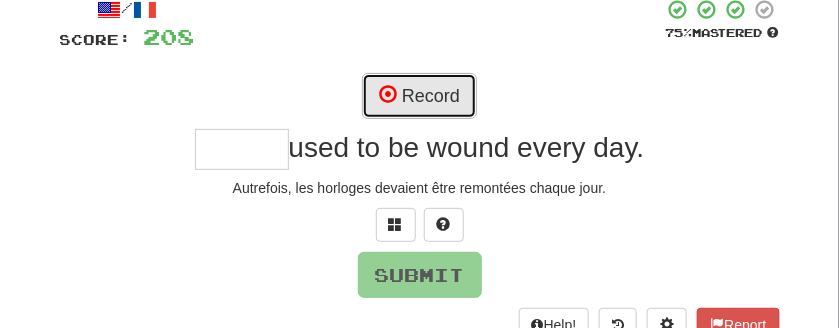 click on "Record" at bounding box center [419, 96] 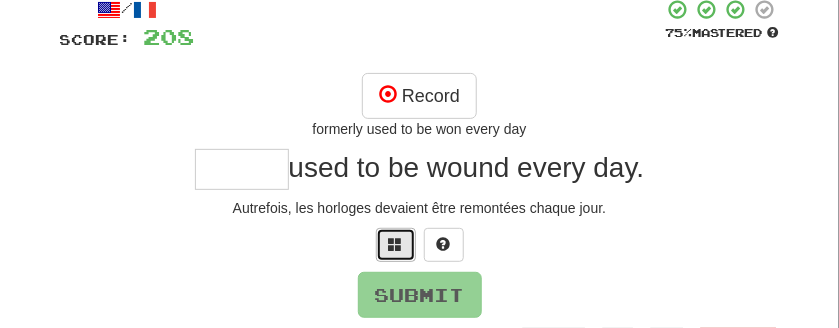 click at bounding box center (396, 244) 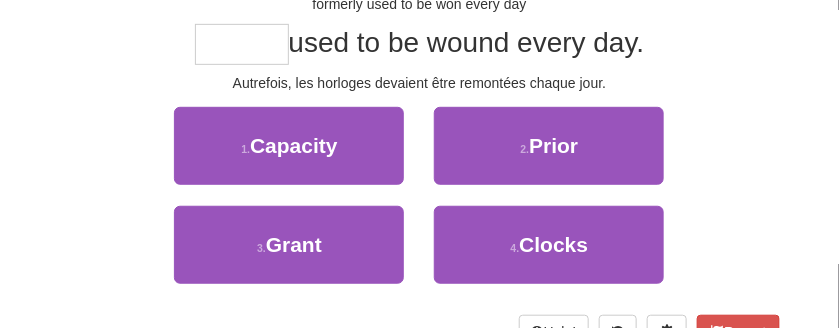 scroll, scrollTop: 220, scrollLeft: 0, axis: vertical 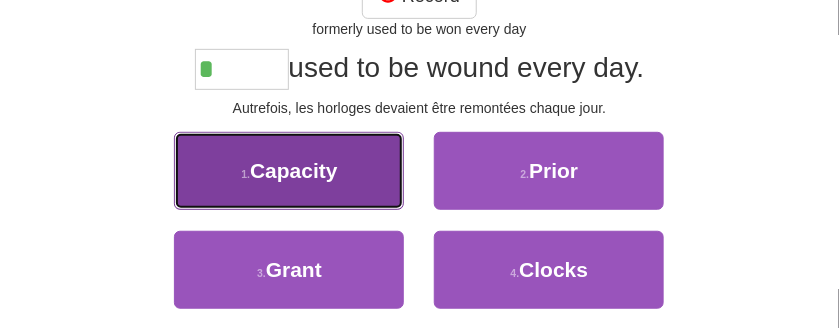 click on "Capacity" at bounding box center [294, 170] 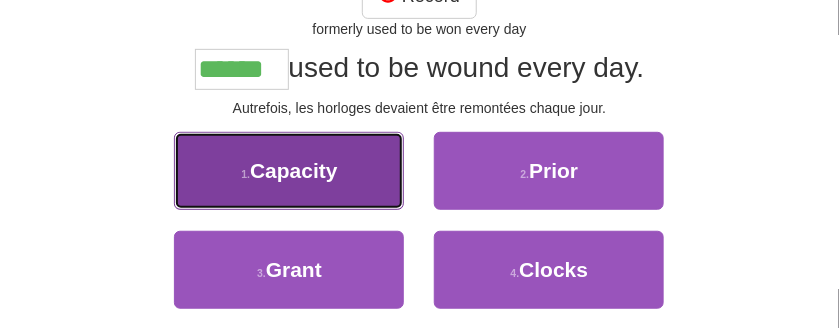 scroll, scrollTop: 226, scrollLeft: 0, axis: vertical 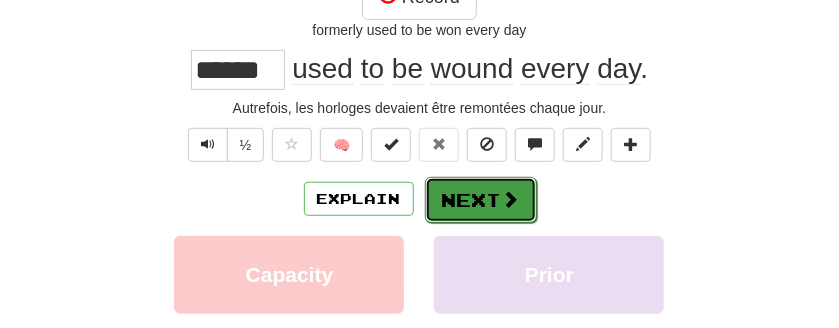 click on "Next" at bounding box center [481, 200] 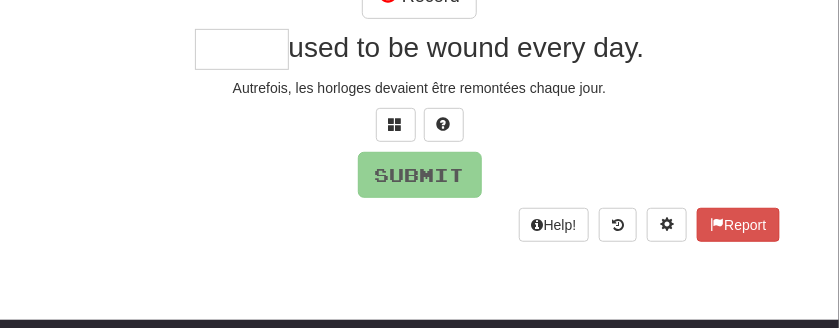 scroll, scrollTop: 120, scrollLeft: 0, axis: vertical 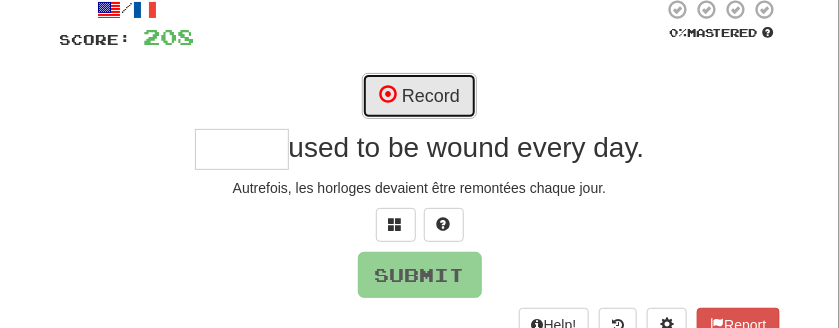 click on "Record" at bounding box center [419, 96] 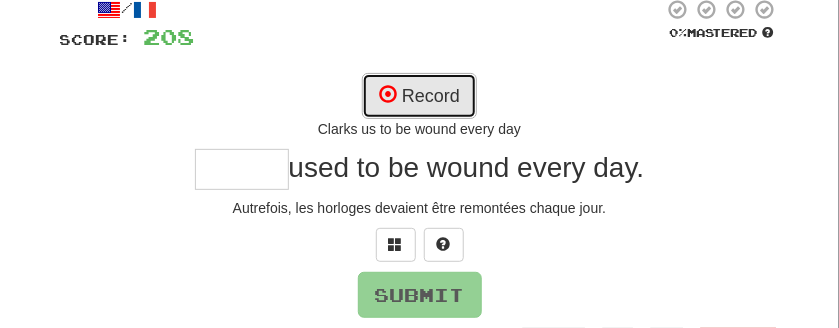 click on "Record" at bounding box center (419, 96) 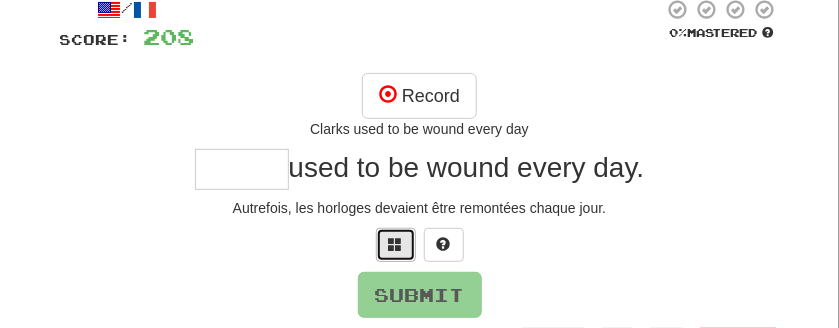 click at bounding box center (396, 244) 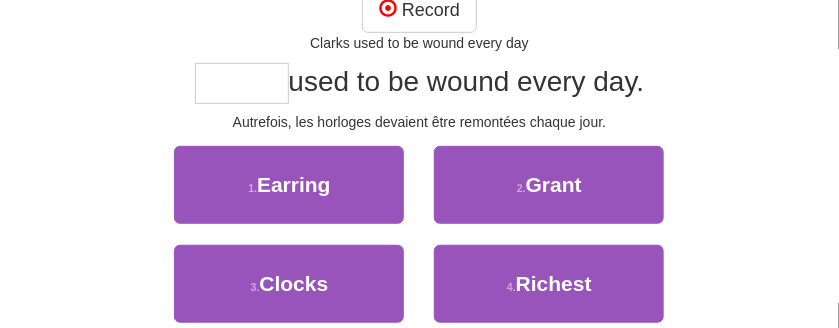 scroll, scrollTop: 220, scrollLeft: 0, axis: vertical 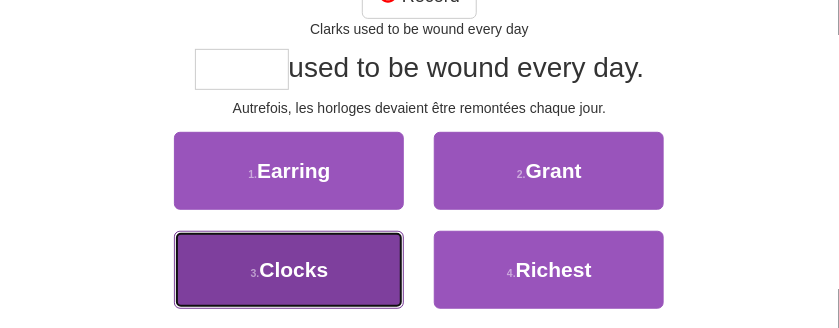 click on "3 .  Clocks" at bounding box center (289, 270) 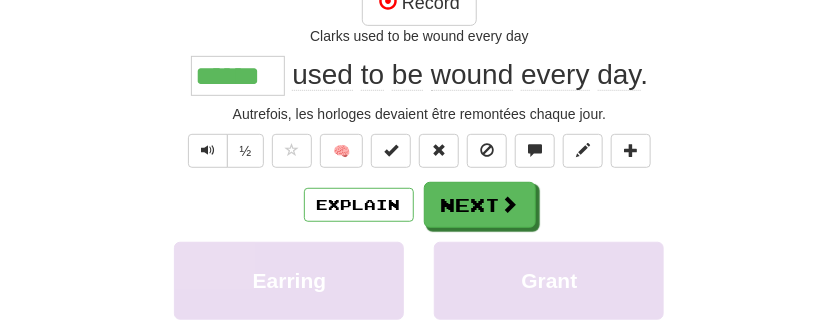 scroll, scrollTop: 226, scrollLeft: 0, axis: vertical 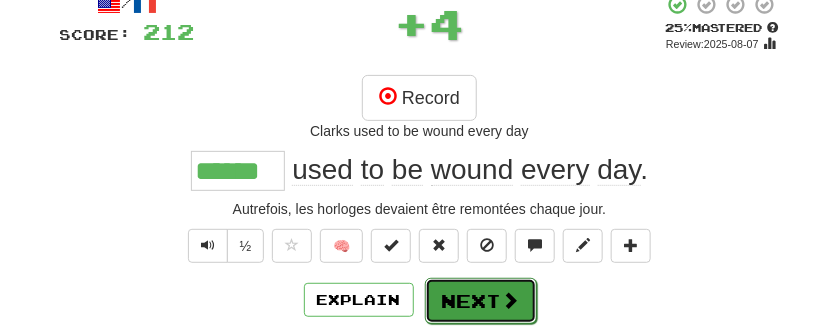 click on "Next" at bounding box center [481, 301] 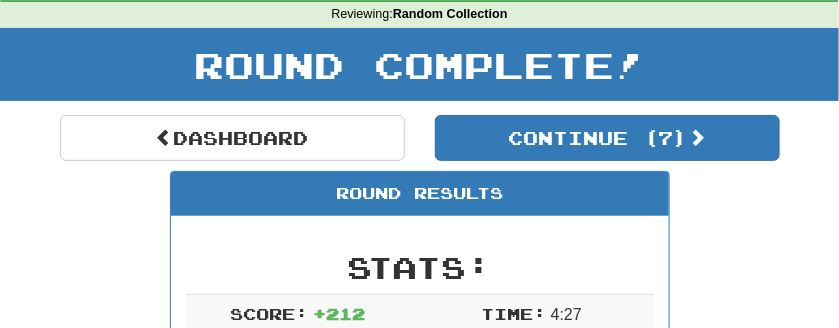 scroll, scrollTop: 0, scrollLeft: 0, axis: both 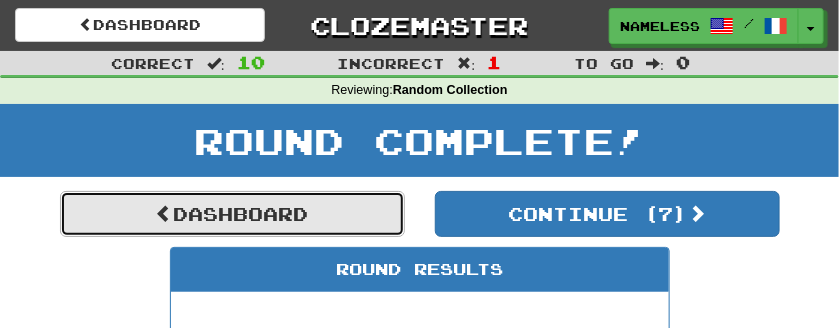 click on "Dashboard" at bounding box center [232, 214] 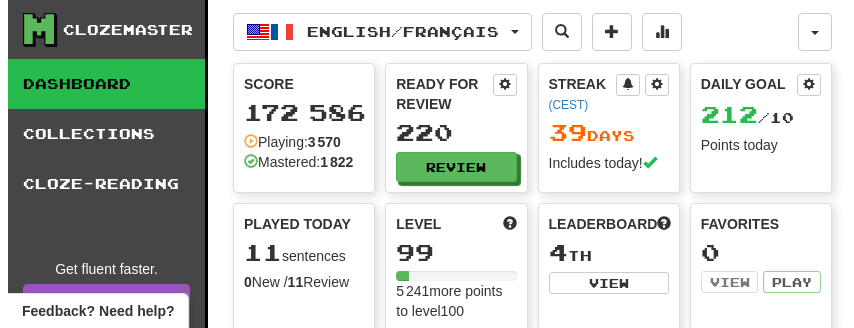 scroll, scrollTop: 0, scrollLeft: 0, axis: both 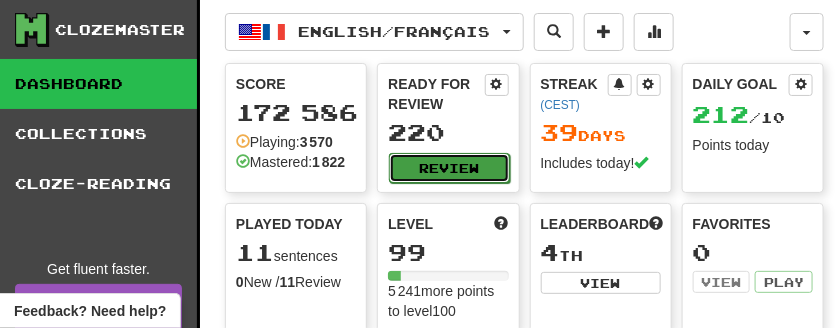 click on "Review" at bounding box center (449, 168) 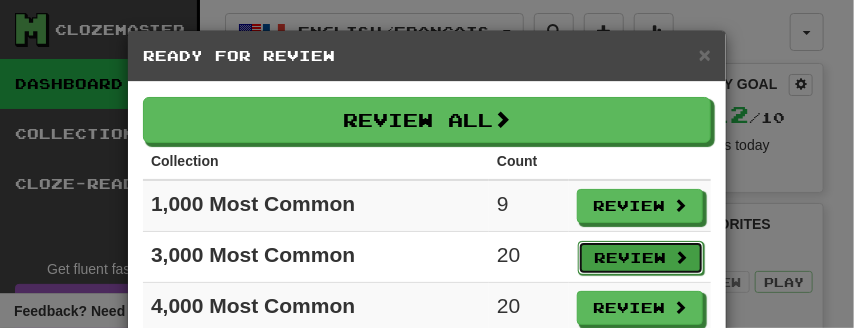 click on "Review" at bounding box center (641, 258) 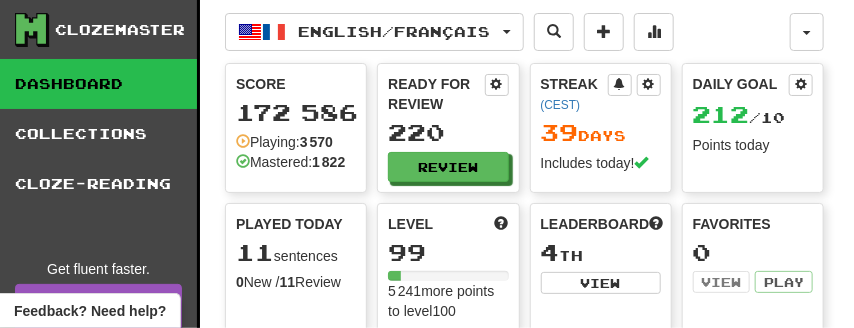 select on "**" 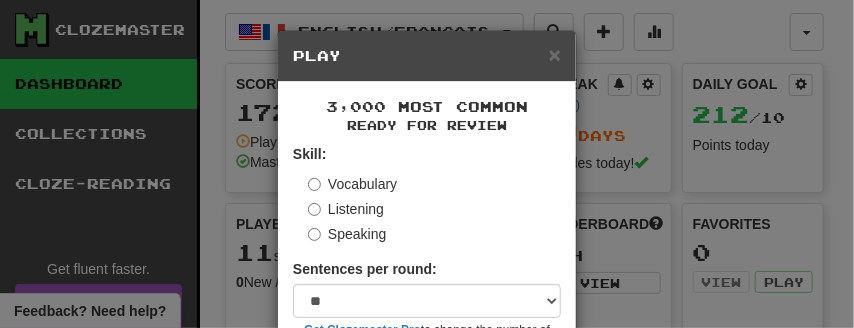 click on "Listening" at bounding box center [346, 209] 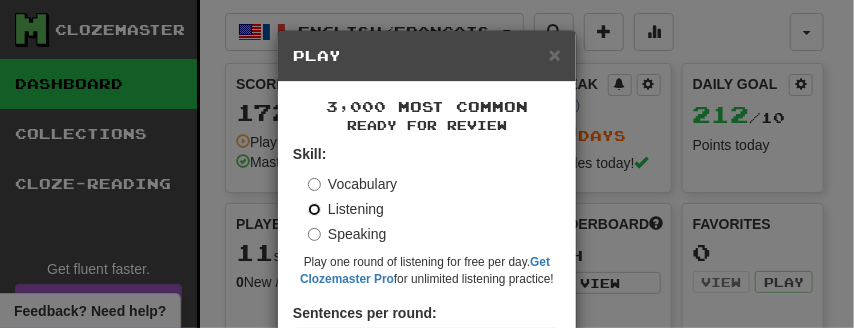 scroll, scrollTop: 320, scrollLeft: 0, axis: vertical 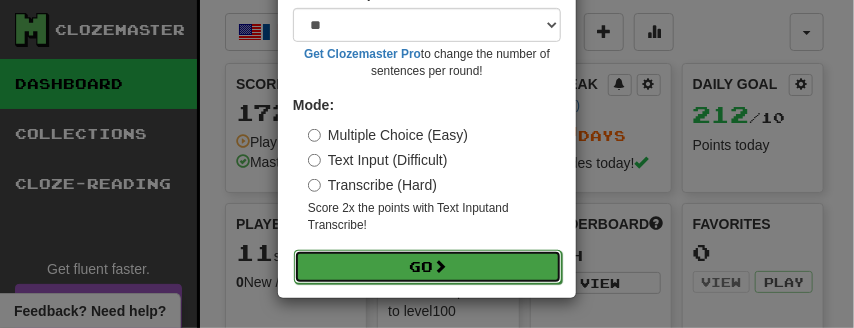 click on "Go" at bounding box center [428, 267] 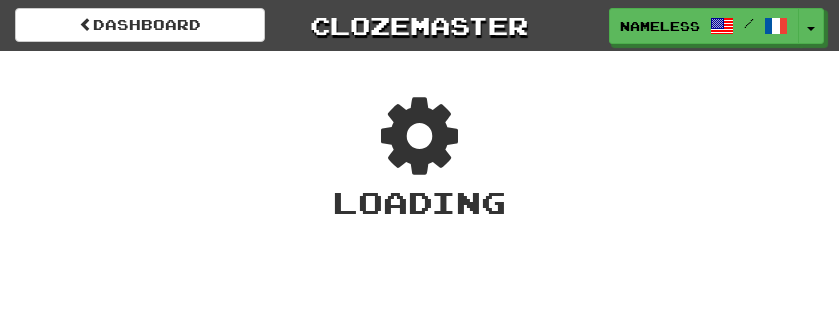 scroll, scrollTop: 0, scrollLeft: 0, axis: both 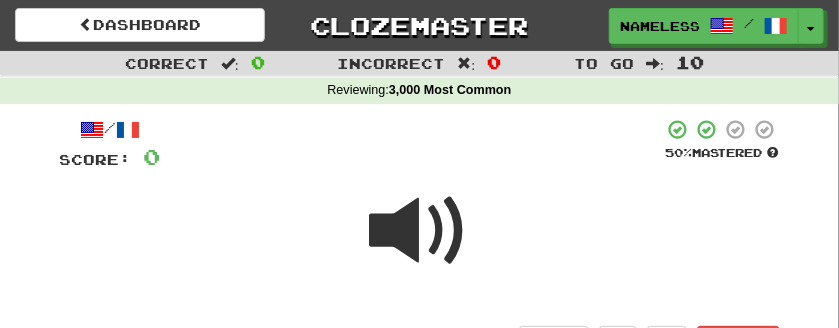 click at bounding box center (420, 231) 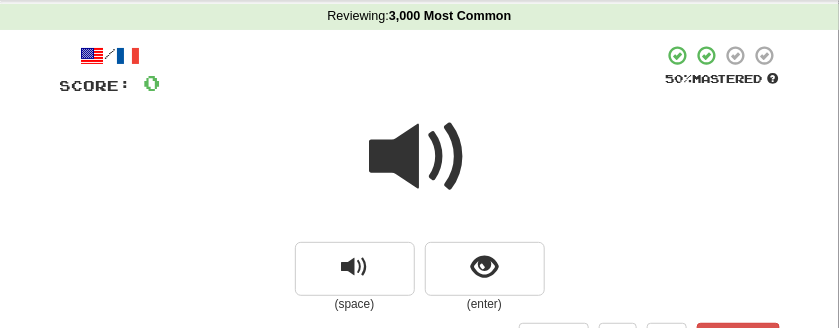scroll, scrollTop: 100, scrollLeft: 0, axis: vertical 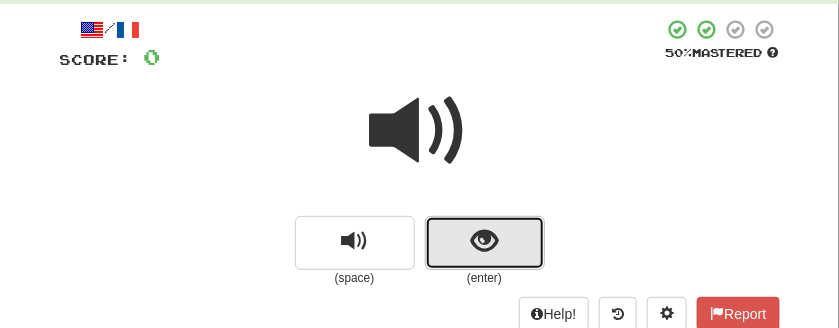 click at bounding box center [485, 243] 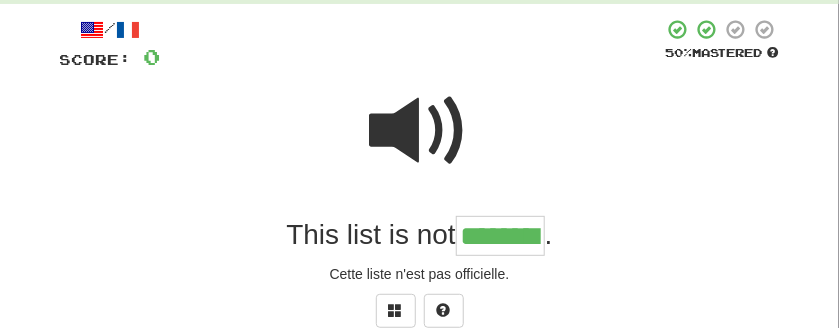 type on "********" 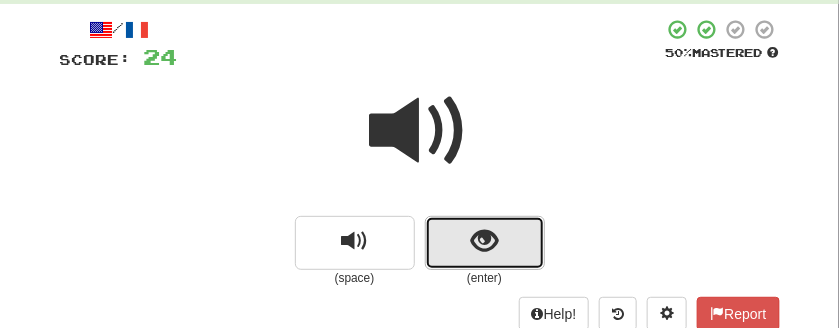 click at bounding box center (485, 243) 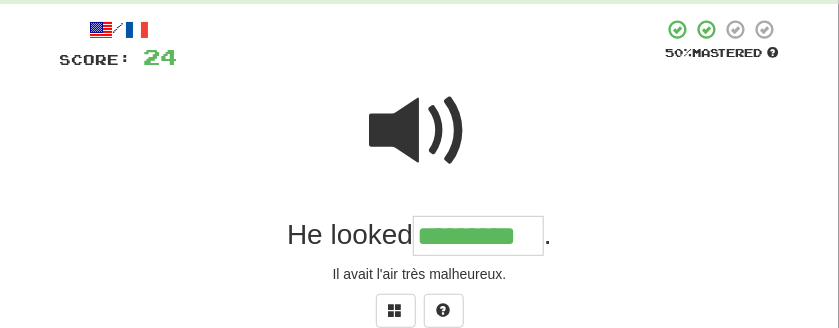 type on "*********" 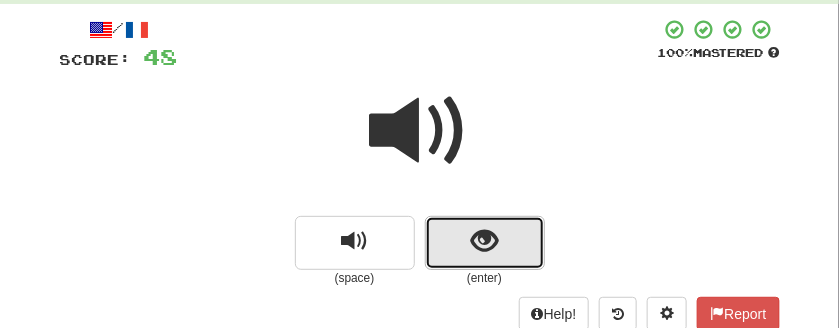 click at bounding box center (484, 241) 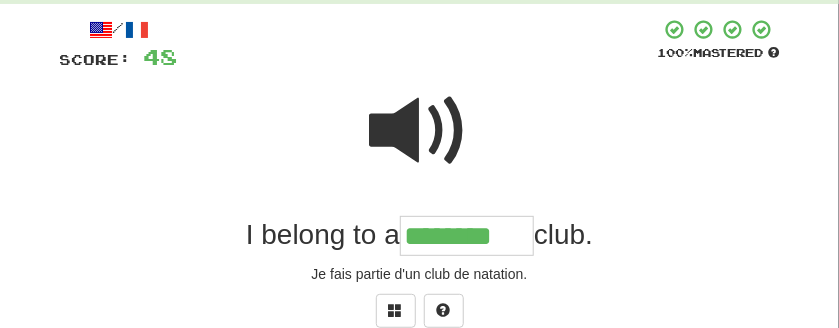 type on "********" 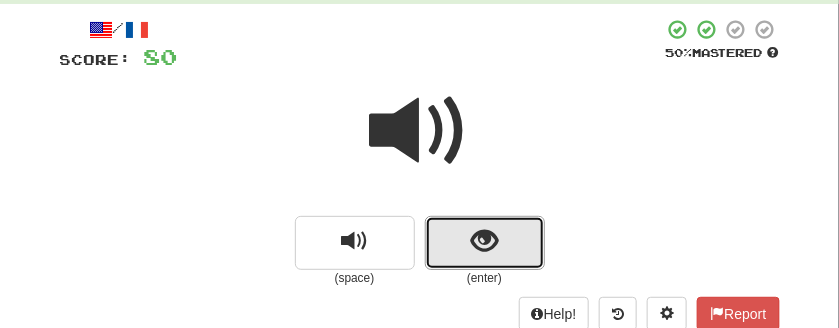 click at bounding box center (484, 241) 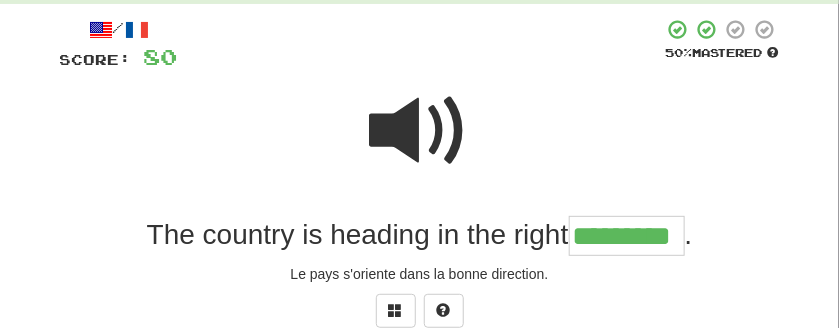 type on "*********" 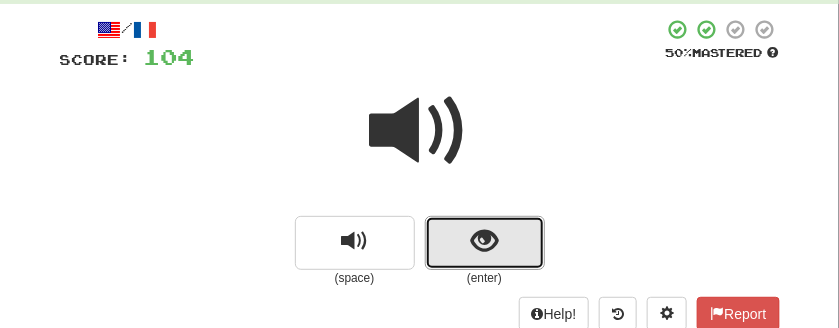 click at bounding box center (484, 241) 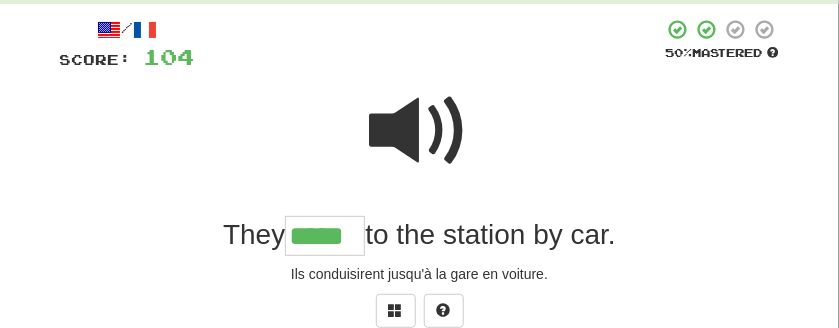 type on "*****" 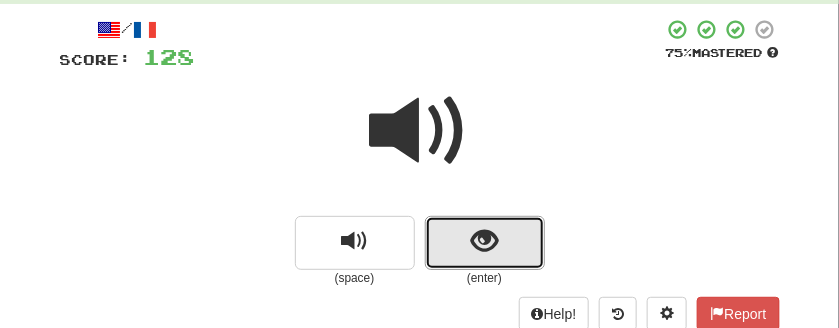 click at bounding box center [484, 241] 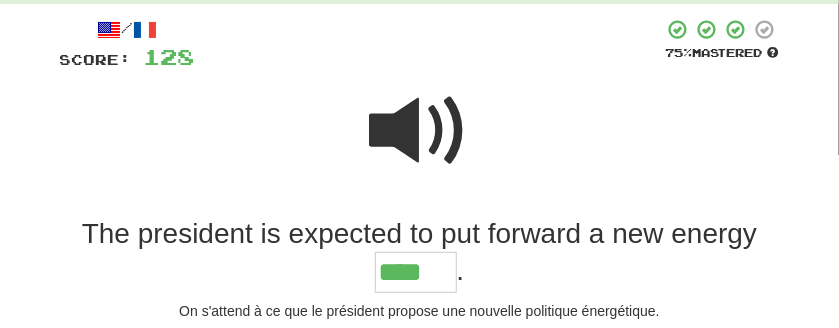 click at bounding box center (420, 131) 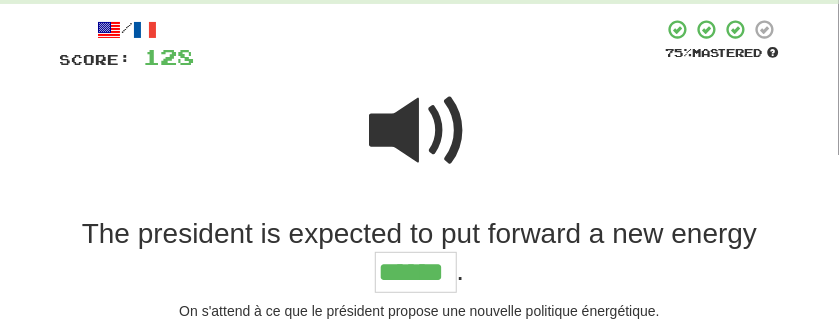 type on "******" 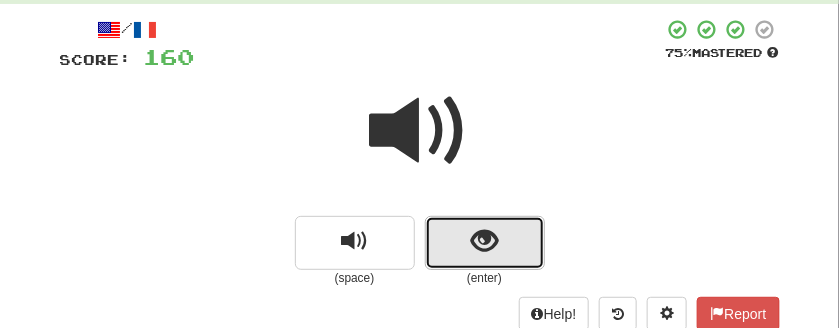 click at bounding box center (485, 243) 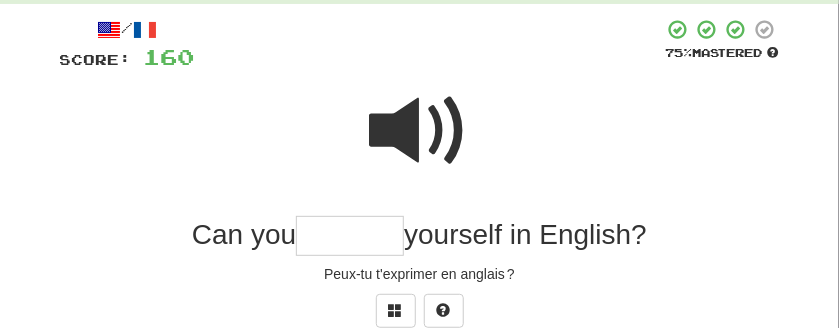 click at bounding box center (420, 131) 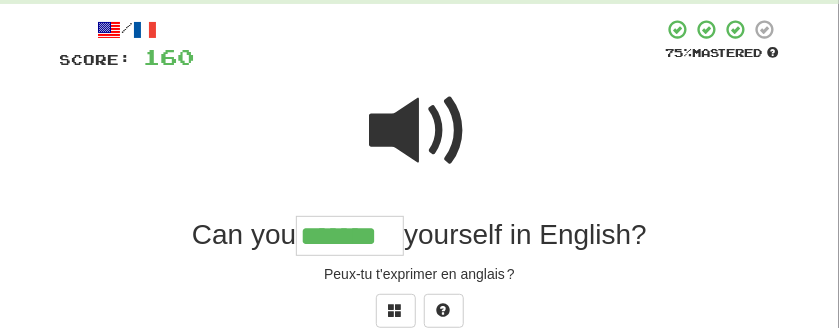 type on "*******" 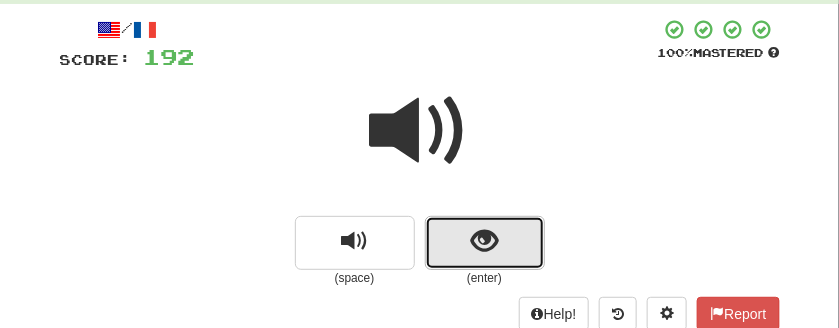 click at bounding box center [485, 243] 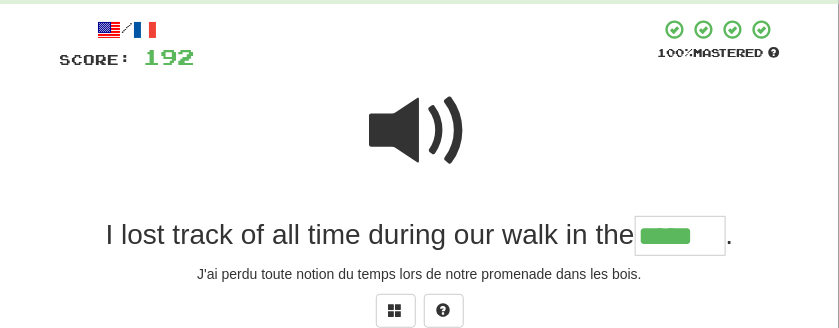 type on "*****" 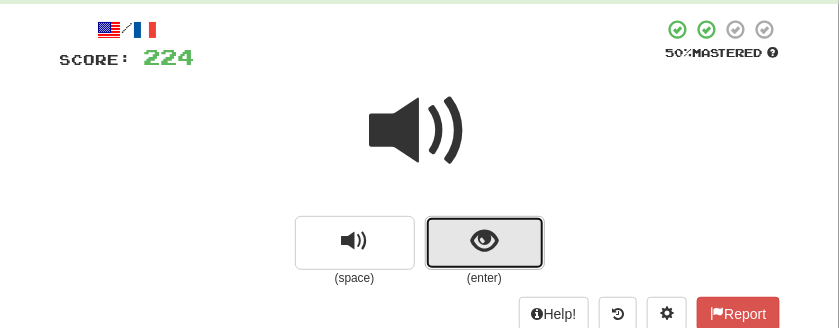 click at bounding box center (485, 243) 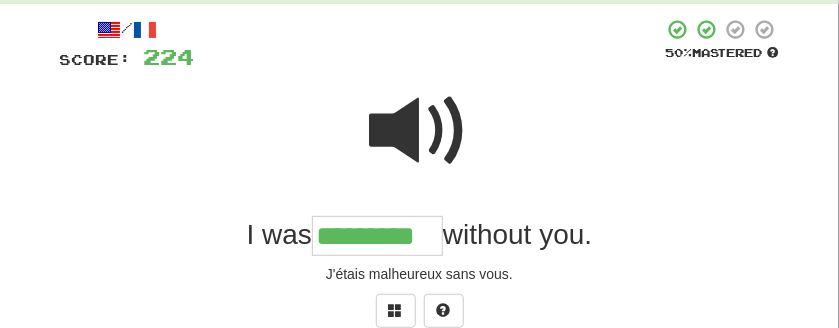 type on "*********" 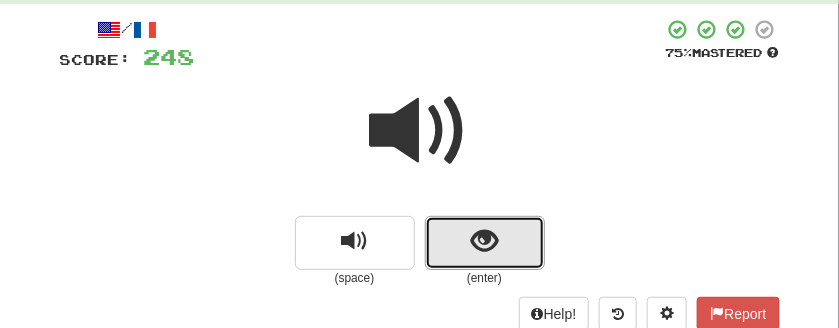 click at bounding box center (485, 243) 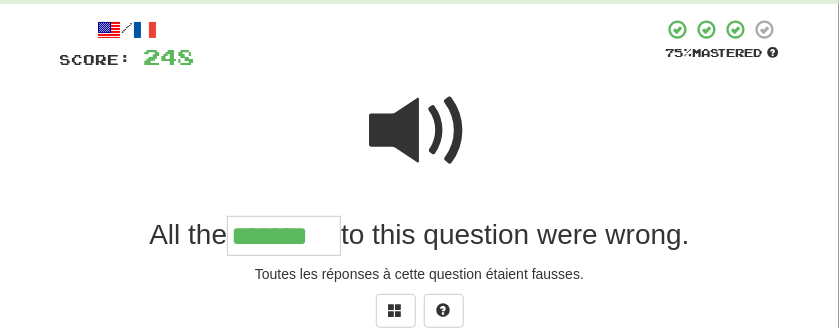 type on "*******" 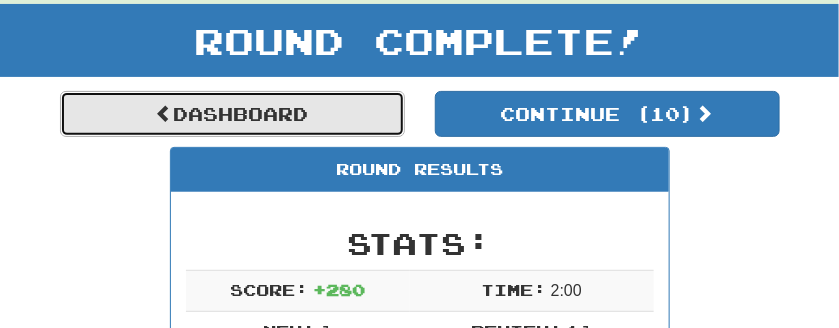 click on "Dashboard" at bounding box center [232, 114] 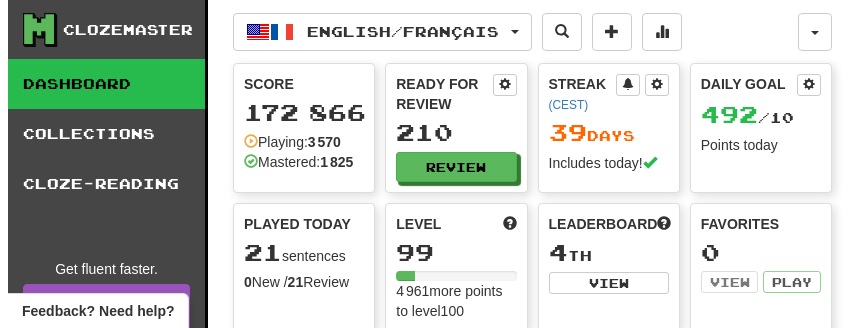 scroll, scrollTop: 0, scrollLeft: 0, axis: both 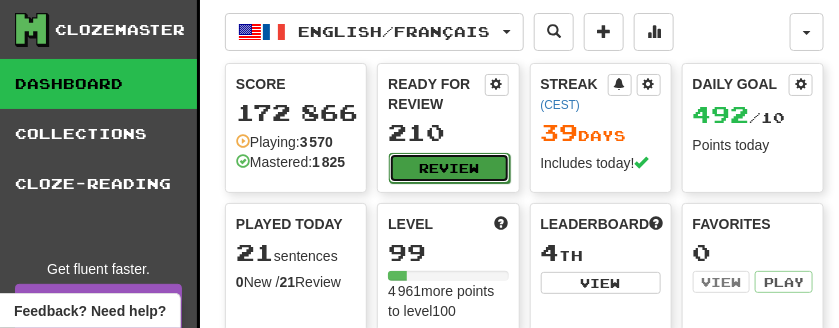 click on "Review" at bounding box center (449, 168) 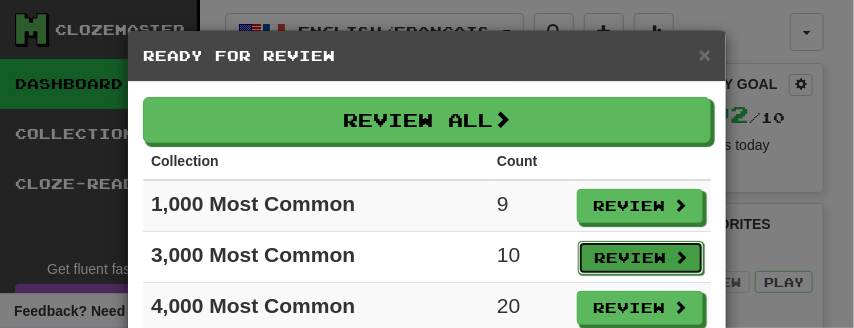 click on "Review" at bounding box center (641, 258) 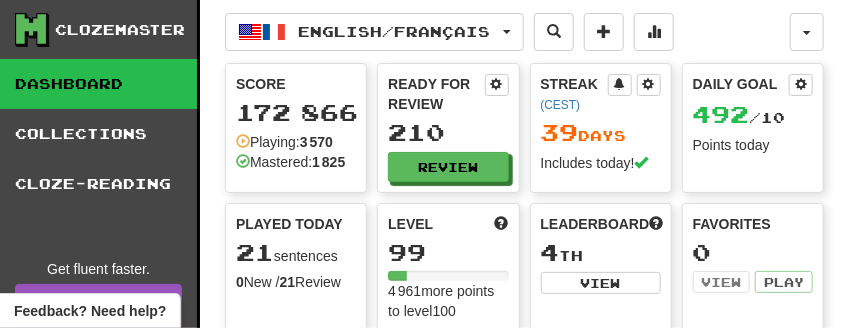 select on "**" 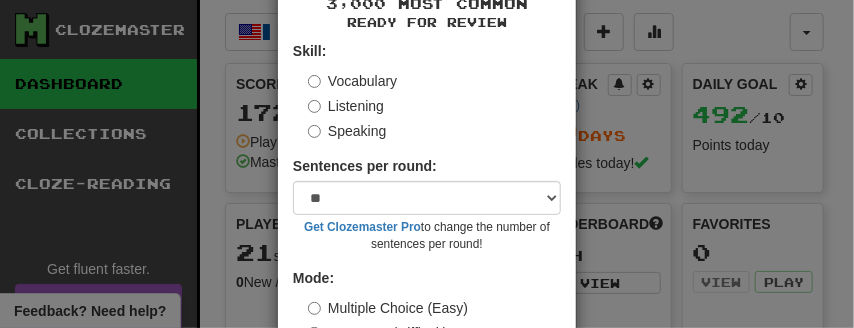 scroll, scrollTop: 233, scrollLeft: 0, axis: vertical 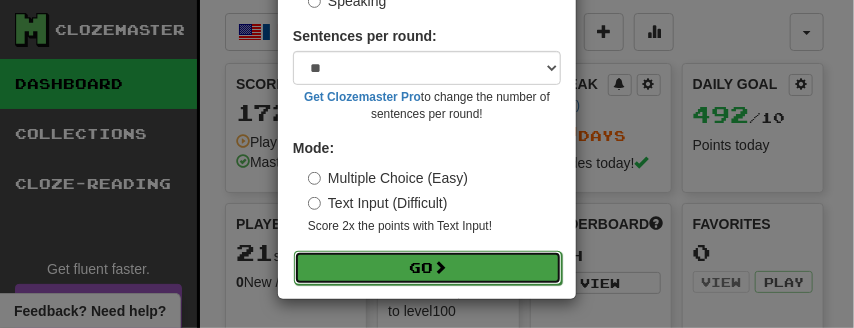 click on "Go" at bounding box center [428, 268] 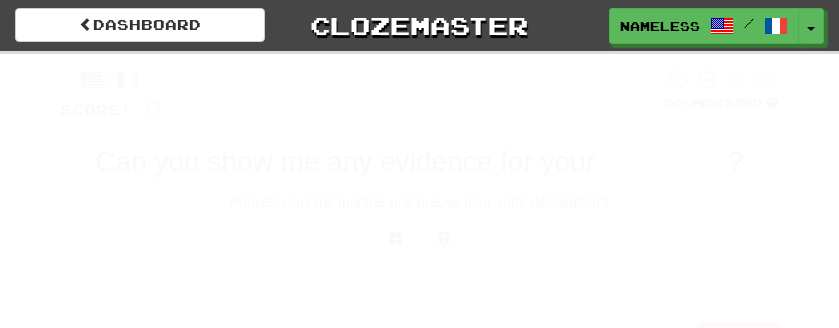 scroll, scrollTop: 0, scrollLeft: 0, axis: both 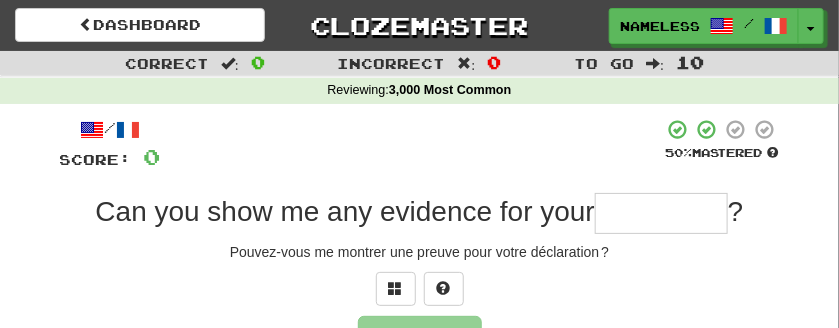 type on "*" 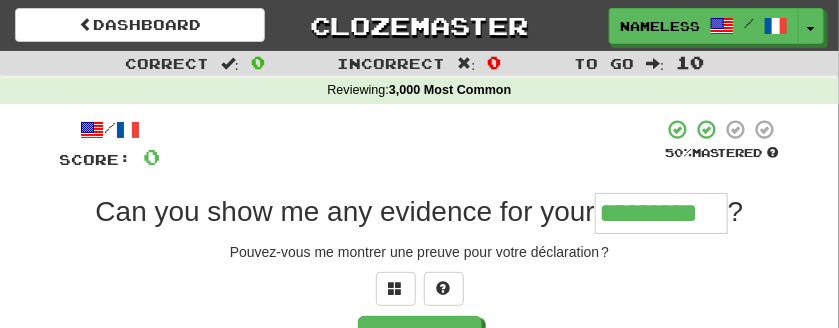 type on "*********" 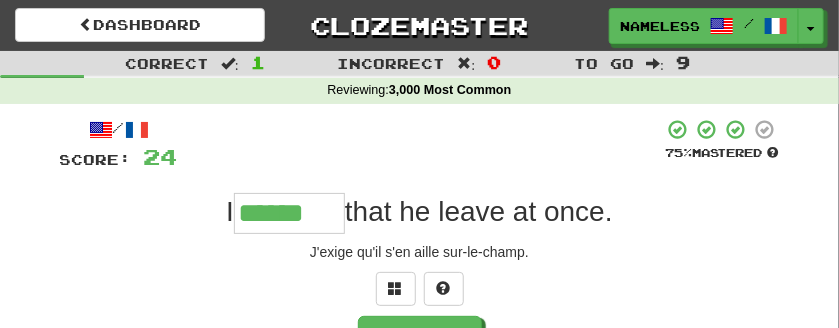 type on "******" 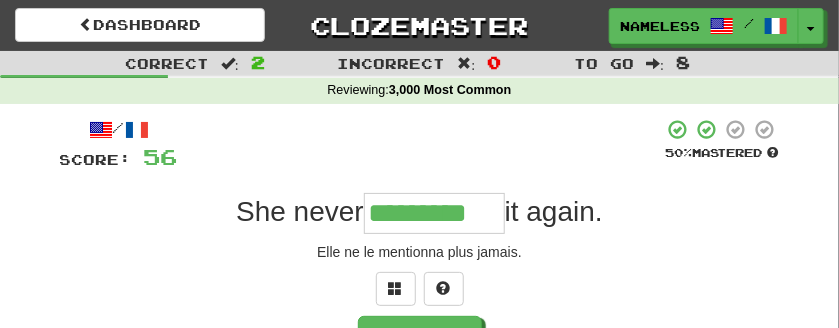 type on "*********" 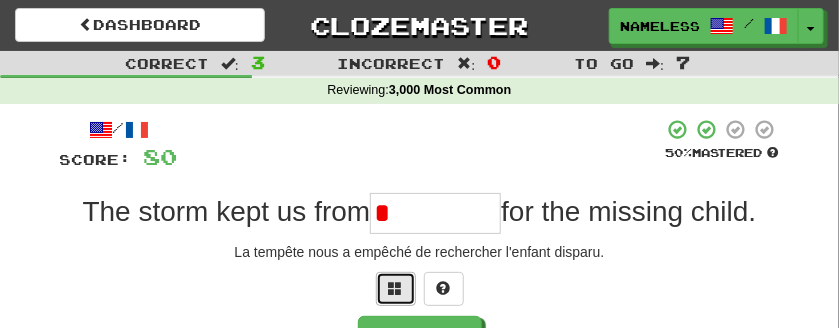 click at bounding box center (396, 288) 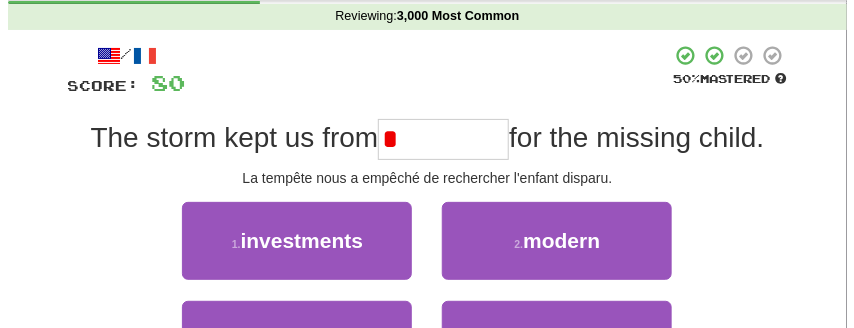 scroll, scrollTop: 100, scrollLeft: 0, axis: vertical 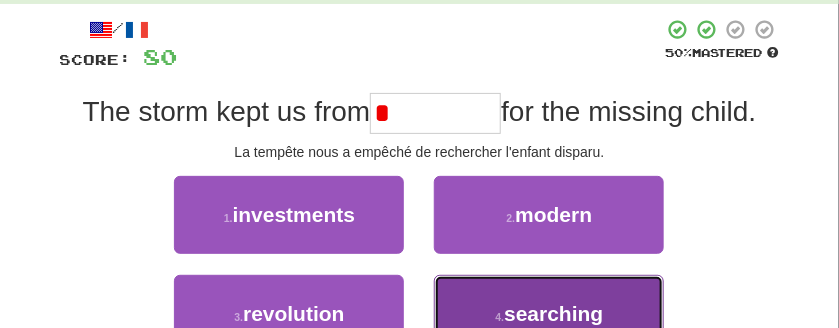 click on "4 .  searching" at bounding box center [549, 314] 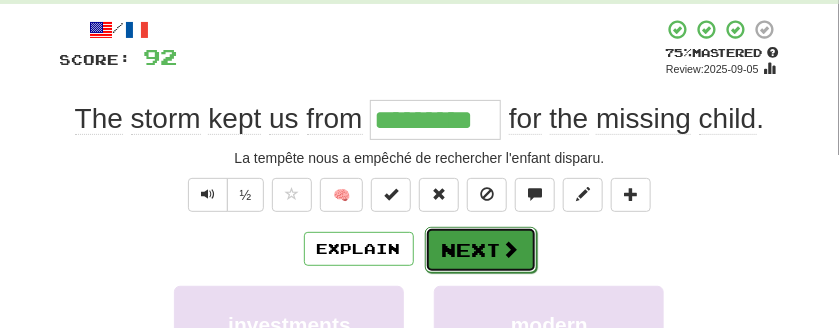 click on "Next" at bounding box center (481, 250) 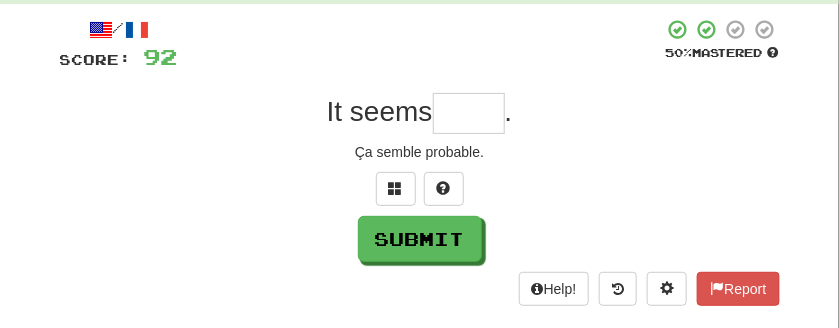 type on "*" 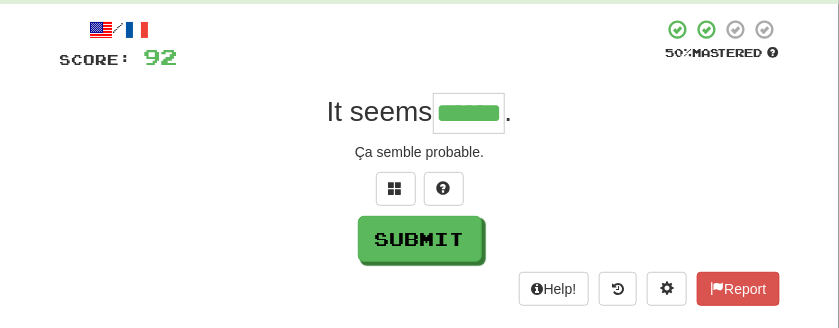 type on "******" 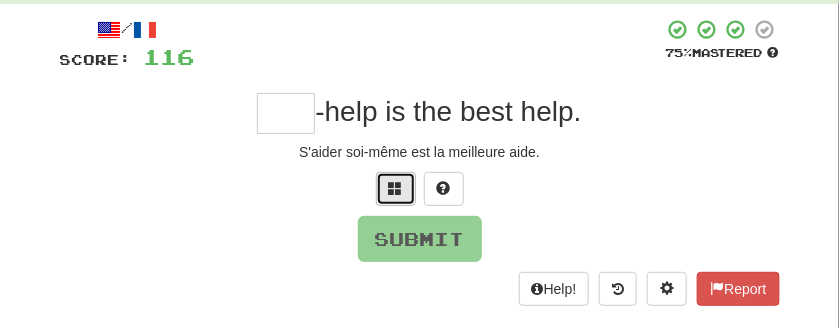click at bounding box center [396, 188] 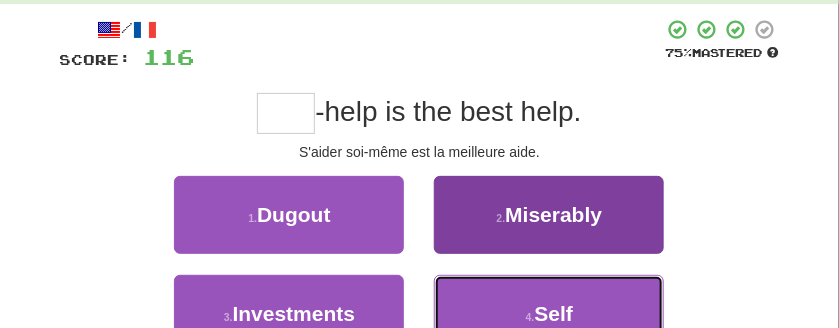 click on "4 .  Self" at bounding box center (549, 314) 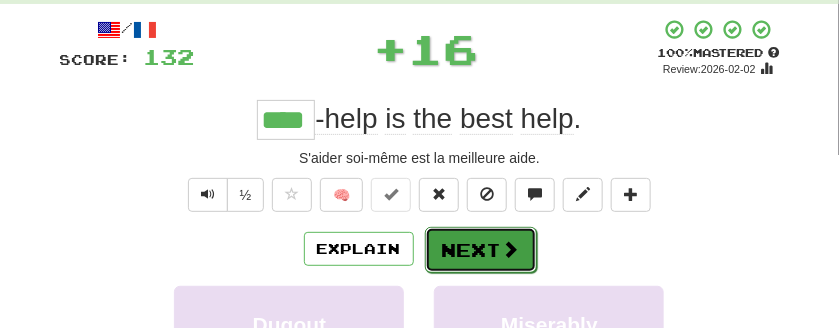 click on "Next" at bounding box center (481, 250) 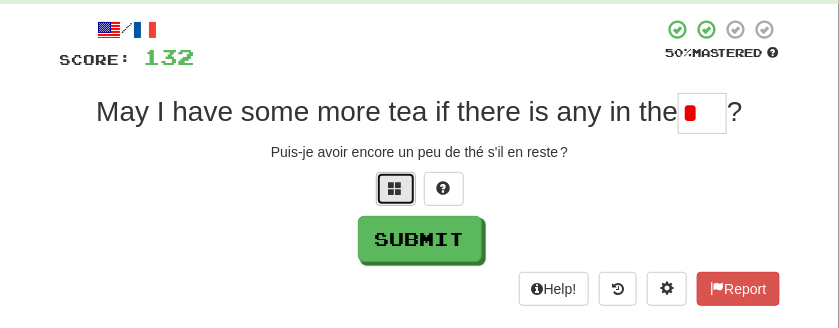 click at bounding box center [396, 188] 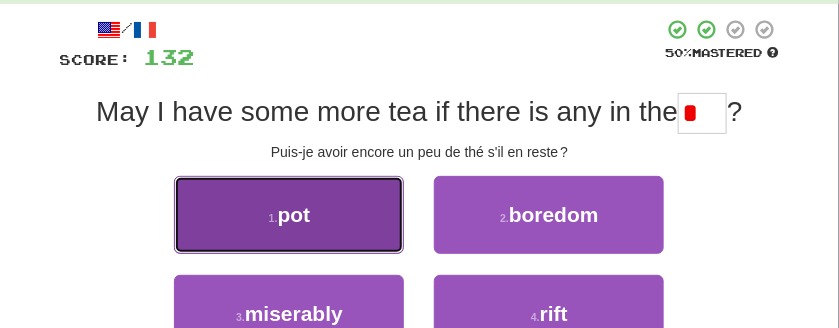 click on "1 .  pot" at bounding box center (289, 215) 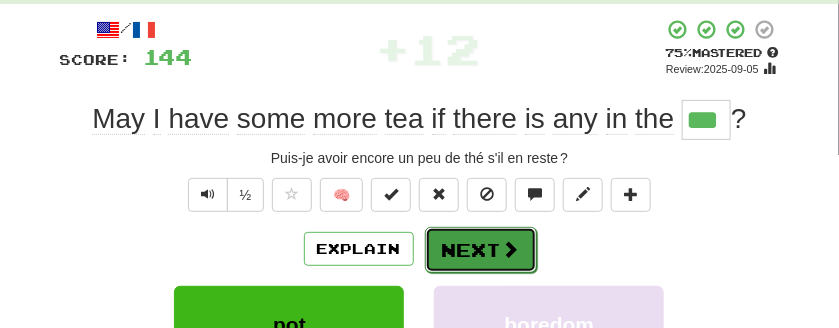 click on "Next" at bounding box center (481, 250) 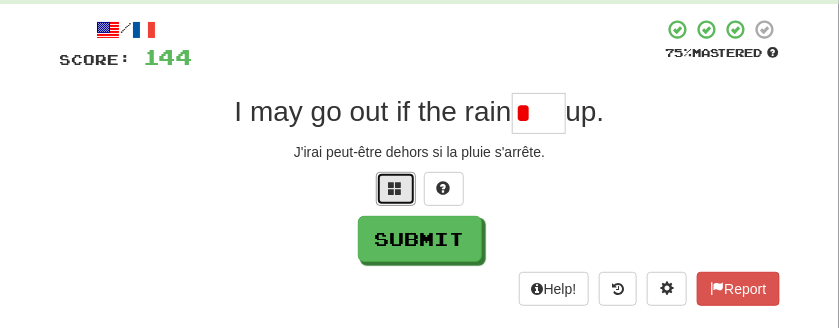 click at bounding box center (396, 189) 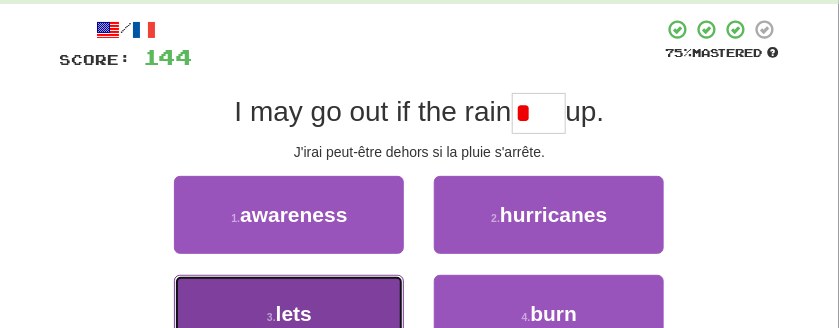 click on "3 .  lets" at bounding box center (289, 314) 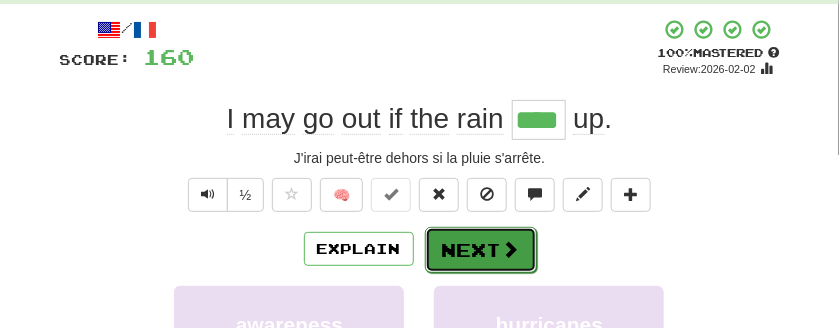 click on "Next" at bounding box center (481, 250) 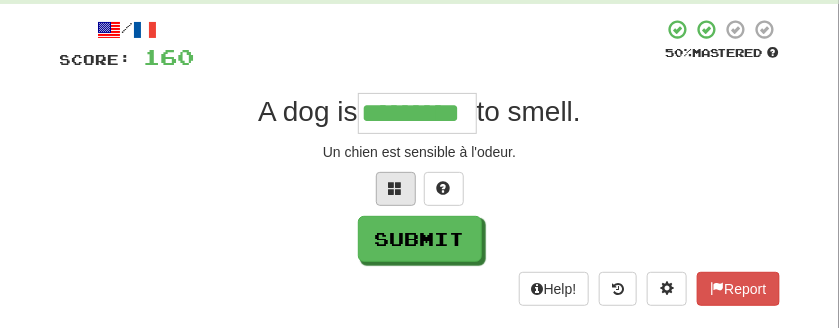 type on "*********" 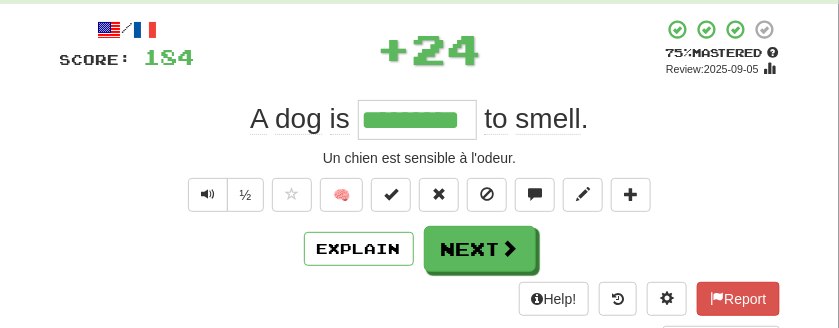 type 